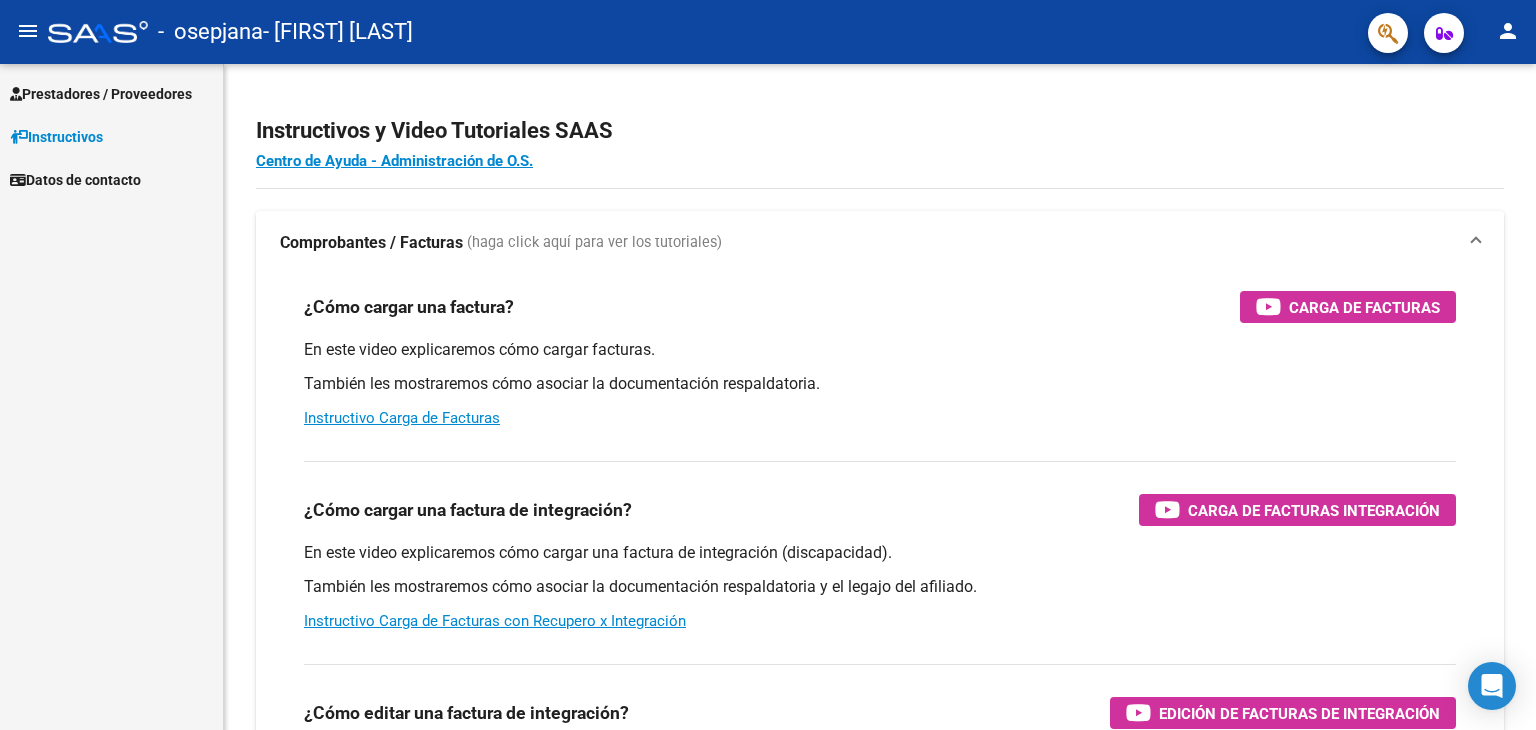 scroll, scrollTop: 0, scrollLeft: 0, axis: both 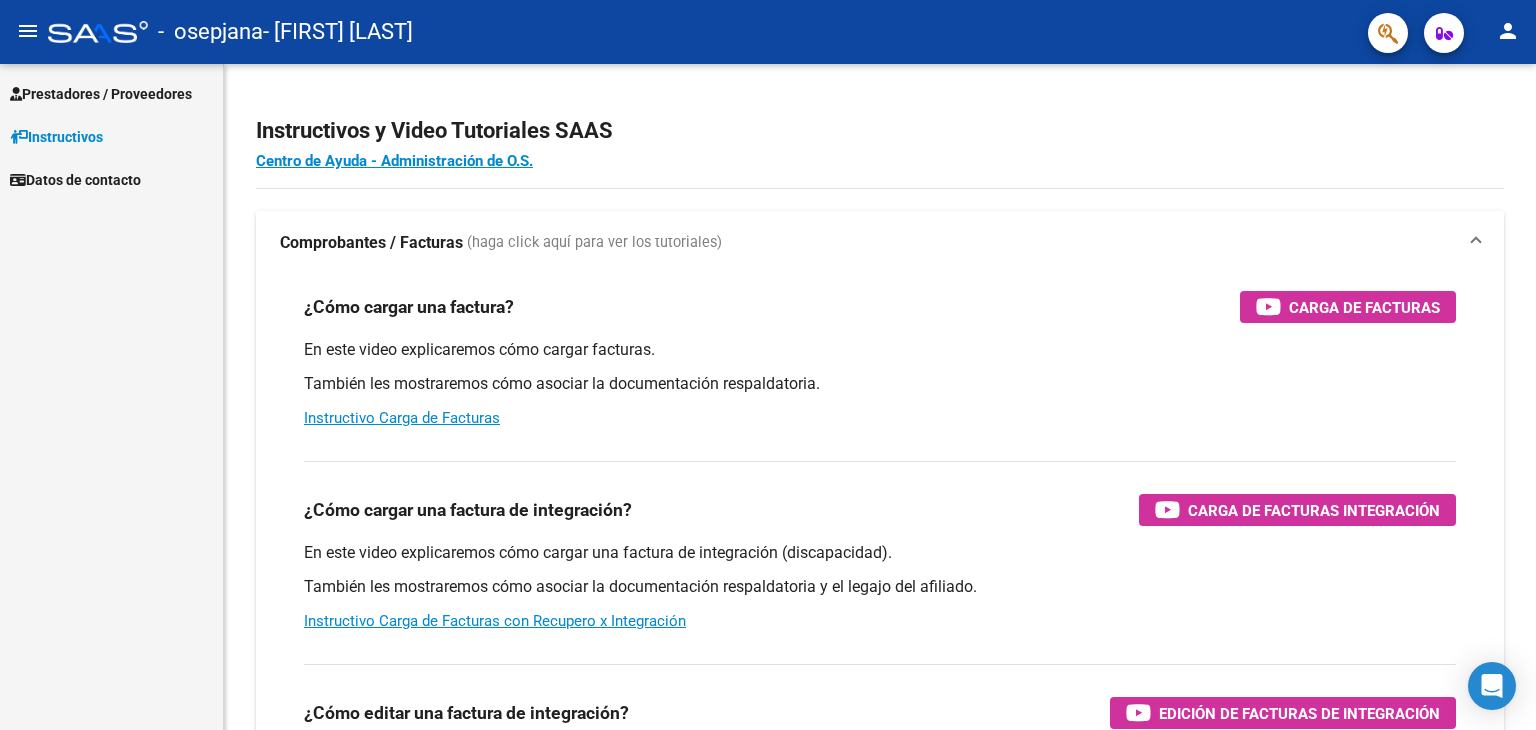 click on "Prestadores / Proveedores" at bounding box center (101, 94) 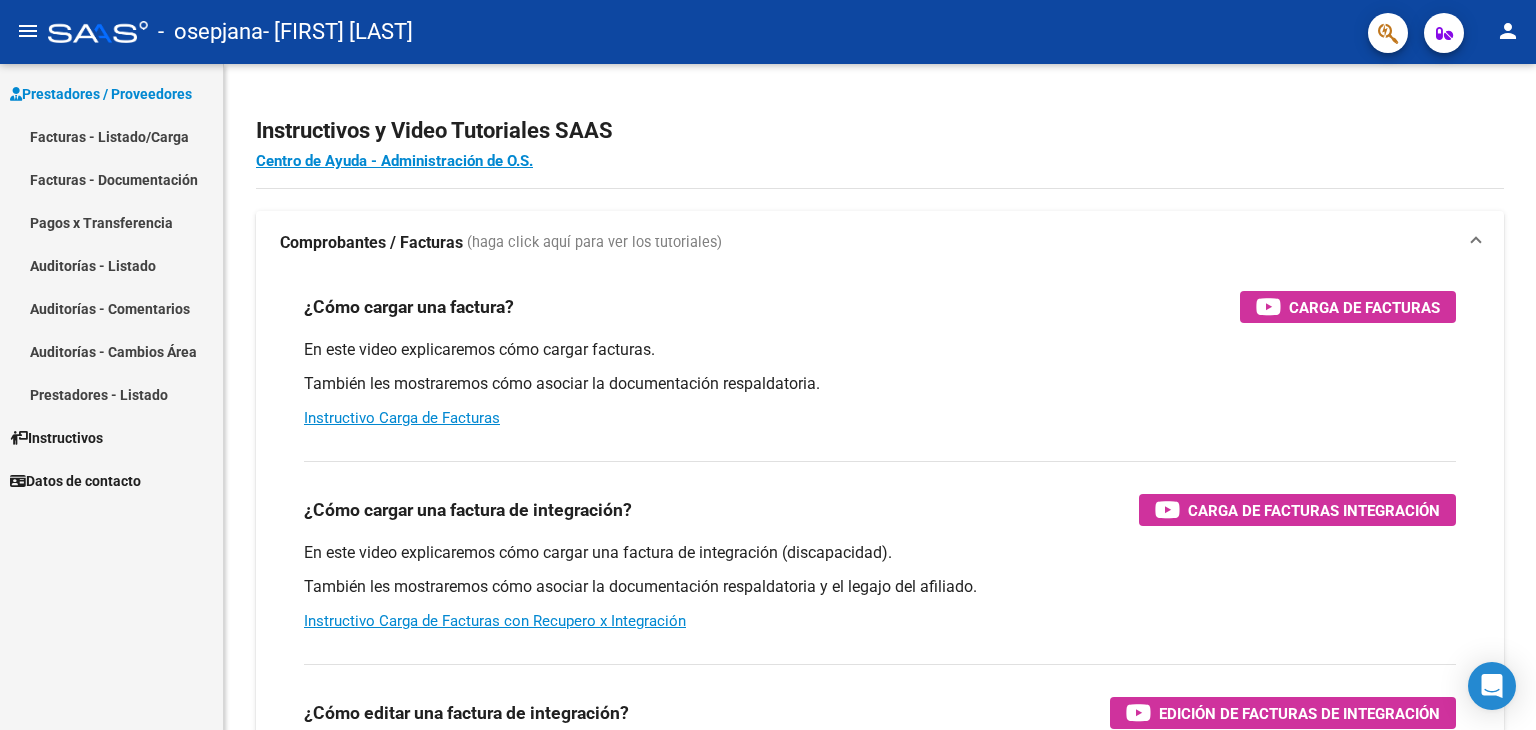 click on "Facturas - Listado/Carga" at bounding box center [111, 136] 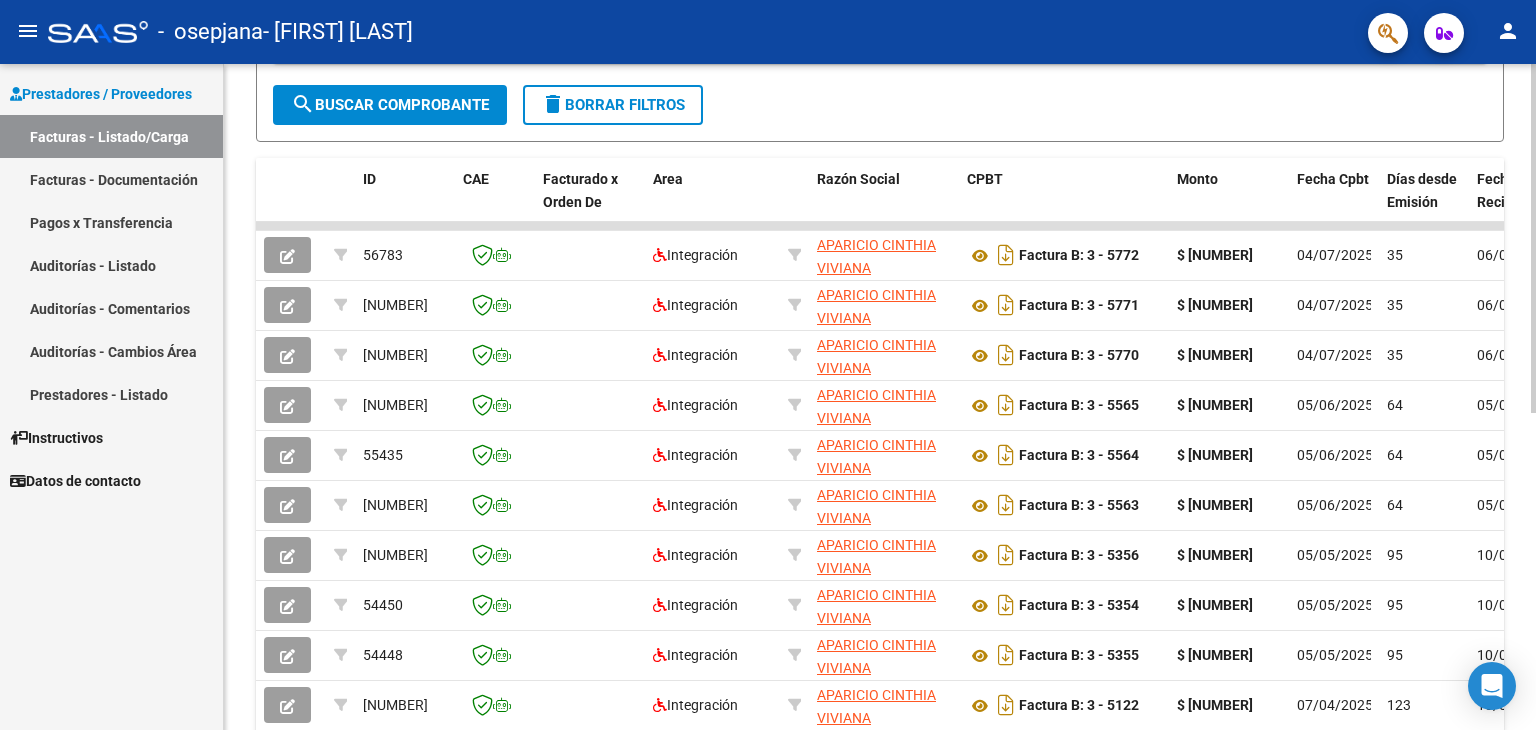 scroll, scrollTop: 604, scrollLeft: 0, axis: vertical 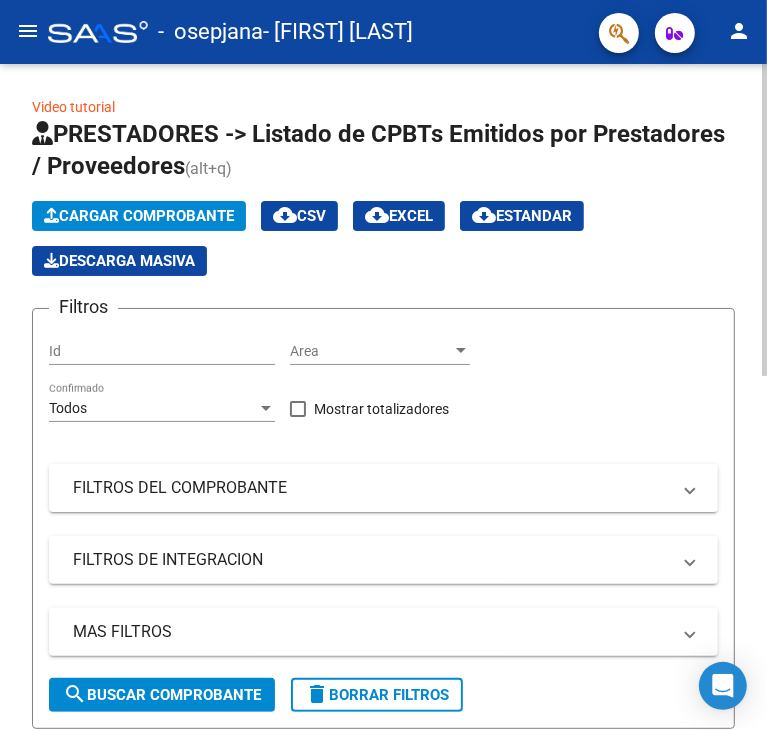 click on "Cargar Comprobante" 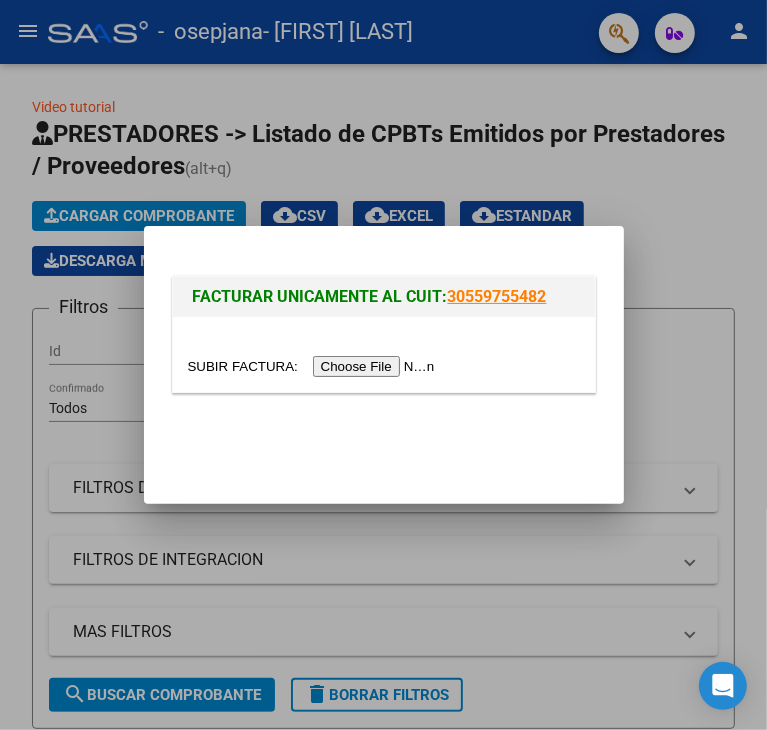 click at bounding box center (314, 366) 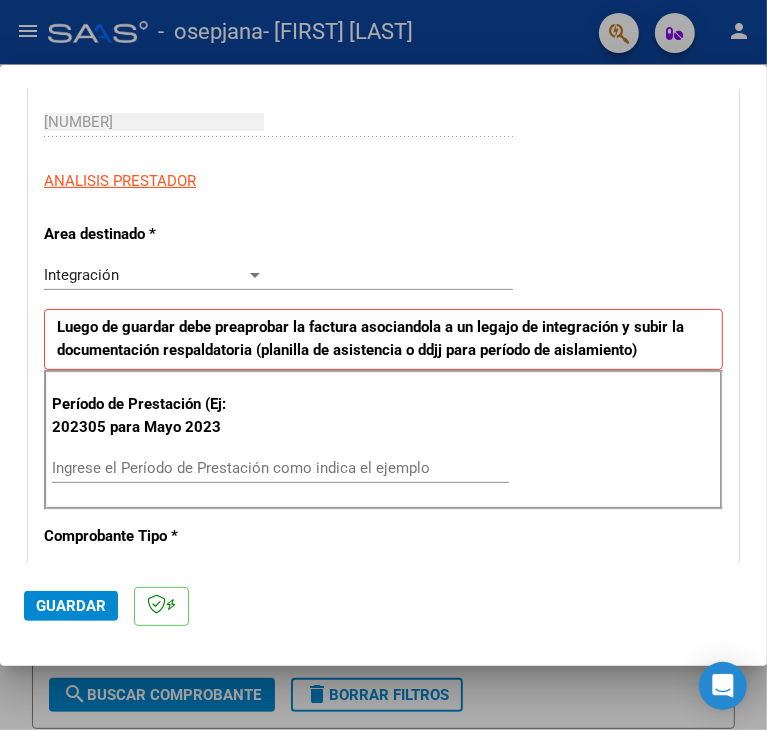 scroll, scrollTop: 400, scrollLeft: 0, axis: vertical 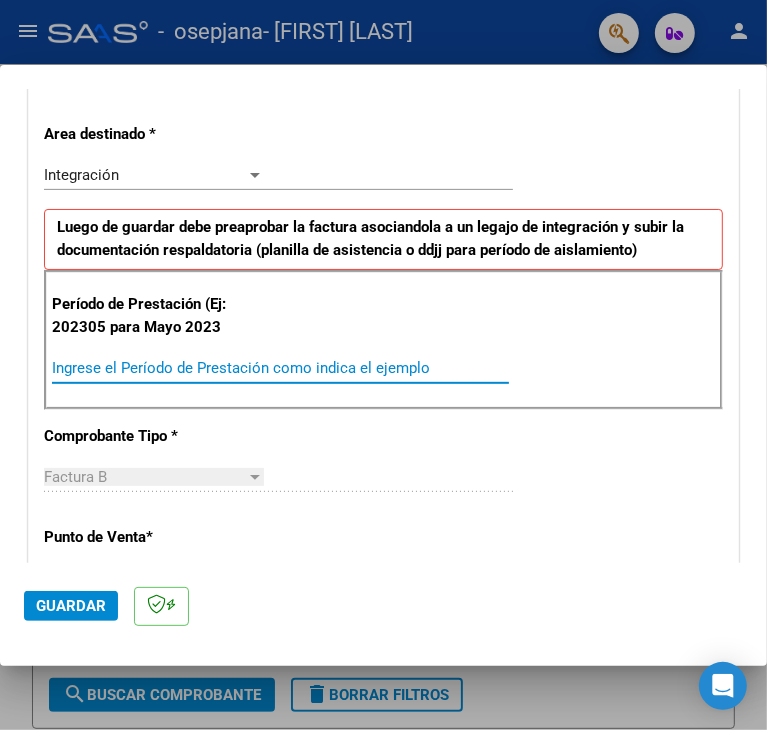 click on "Ingrese el Período de Prestación como indica el ejemplo" at bounding box center [159, 368] 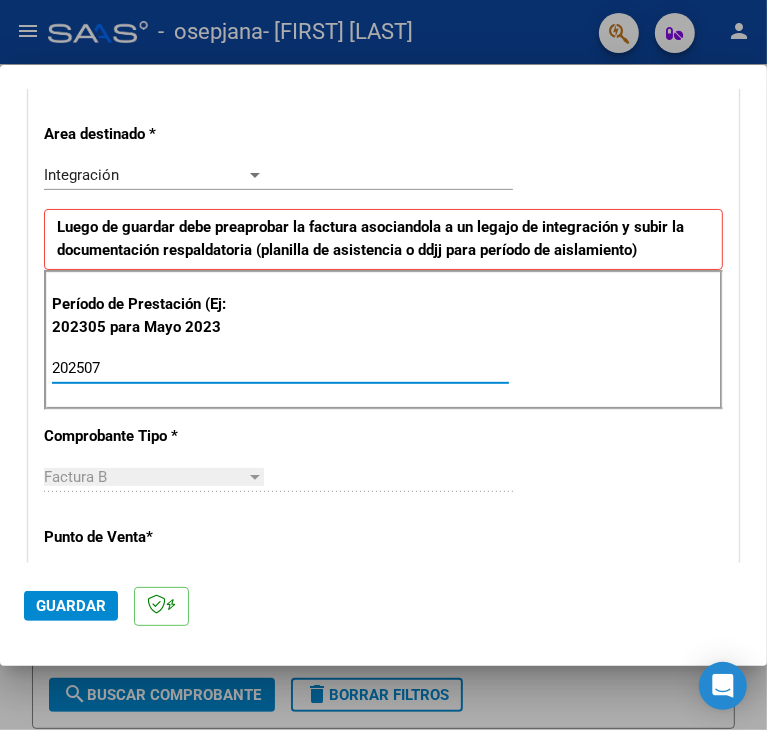 type on "202507" 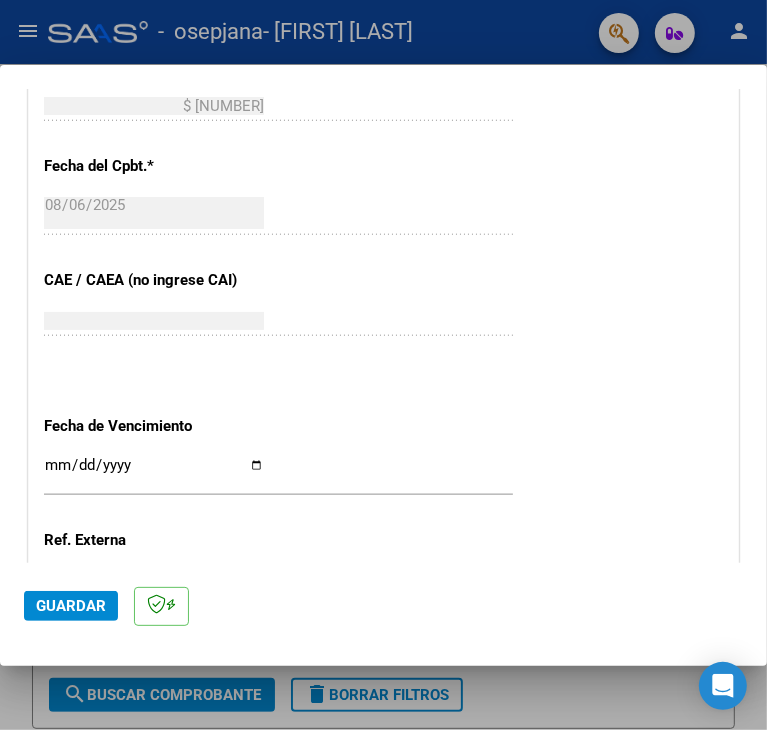 scroll, scrollTop: 1200, scrollLeft: 0, axis: vertical 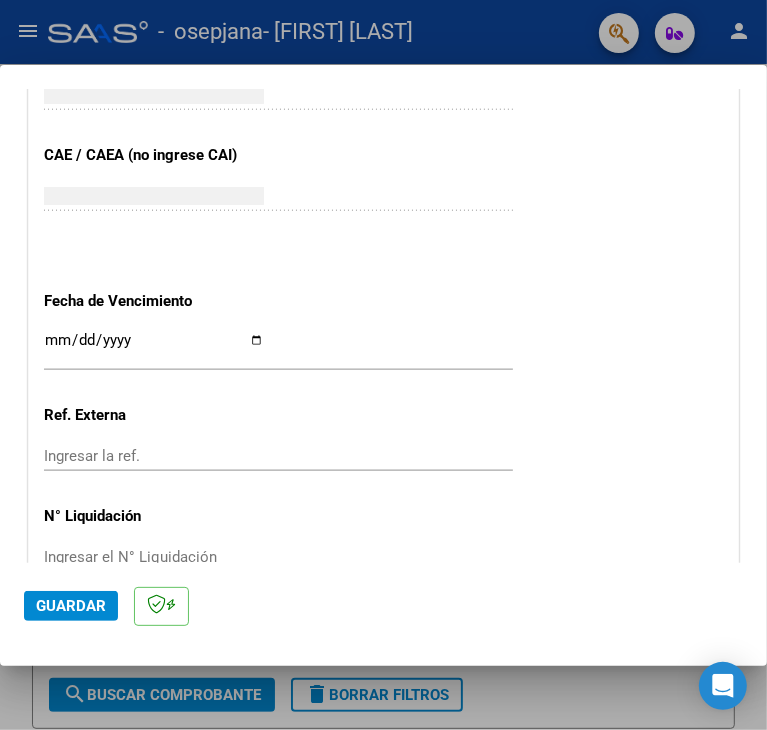 click on "Ingresar la fecha" at bounding box center [154, 348] 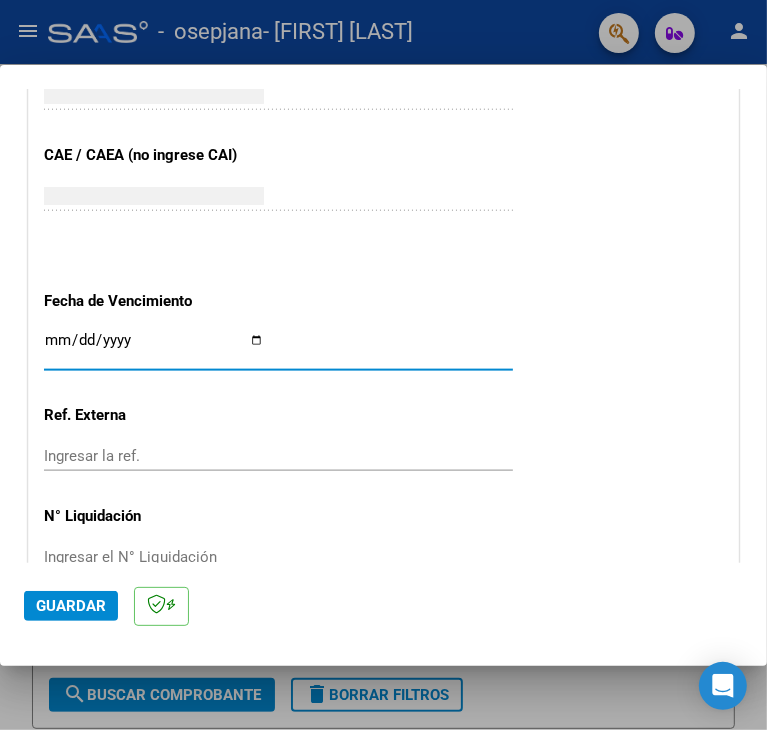 type on "2025-08-16" 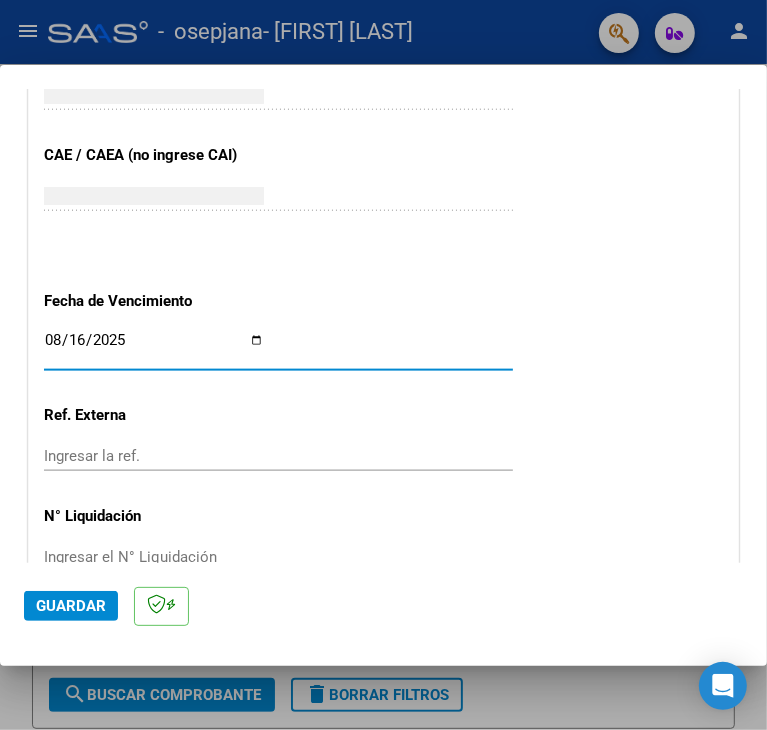 scroll, scrollTop: 1306, scrollLeft: 0, axis: vertical 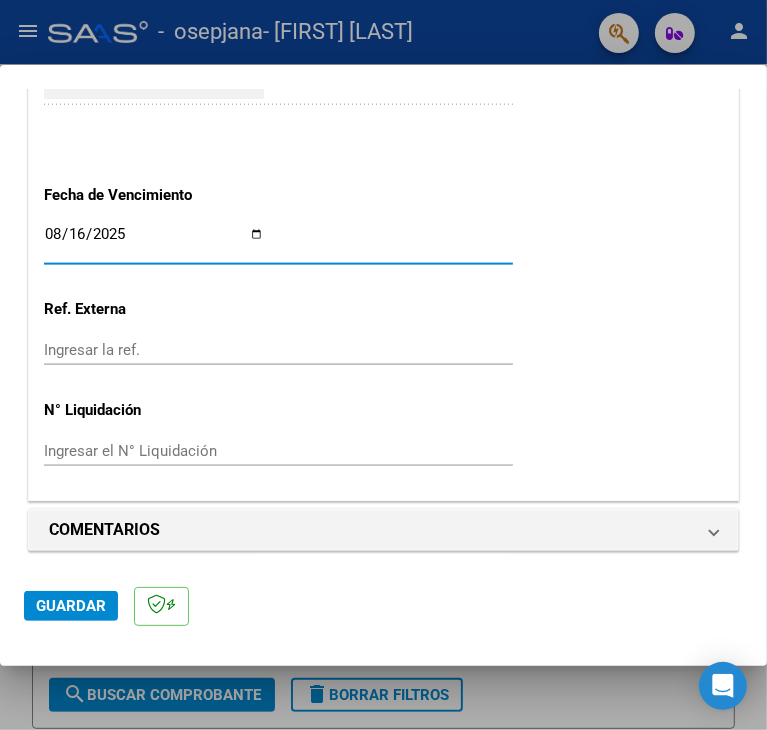click on "Guardar" 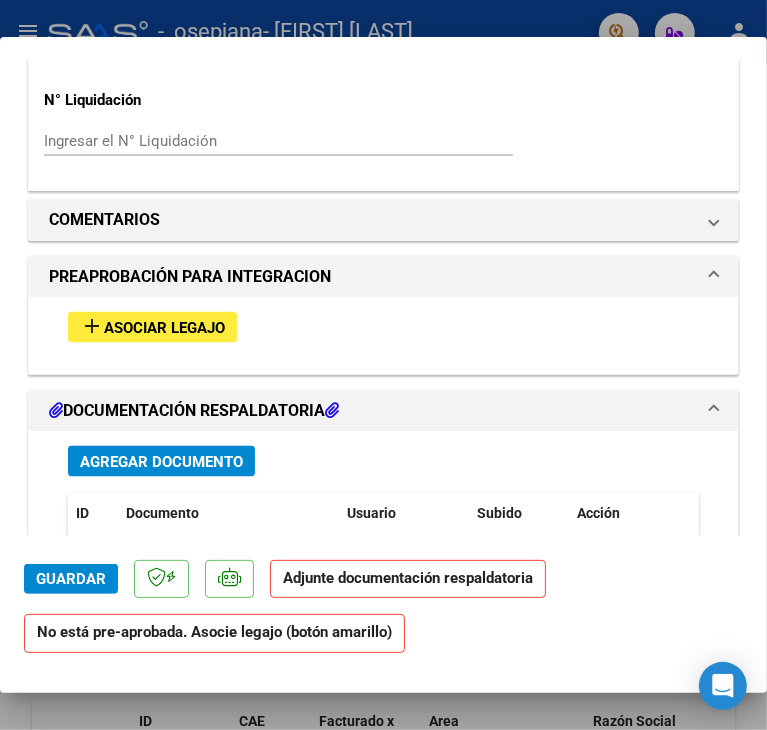scroll, scrollTop: 1600, scrollLeft: 0, axis: vertical 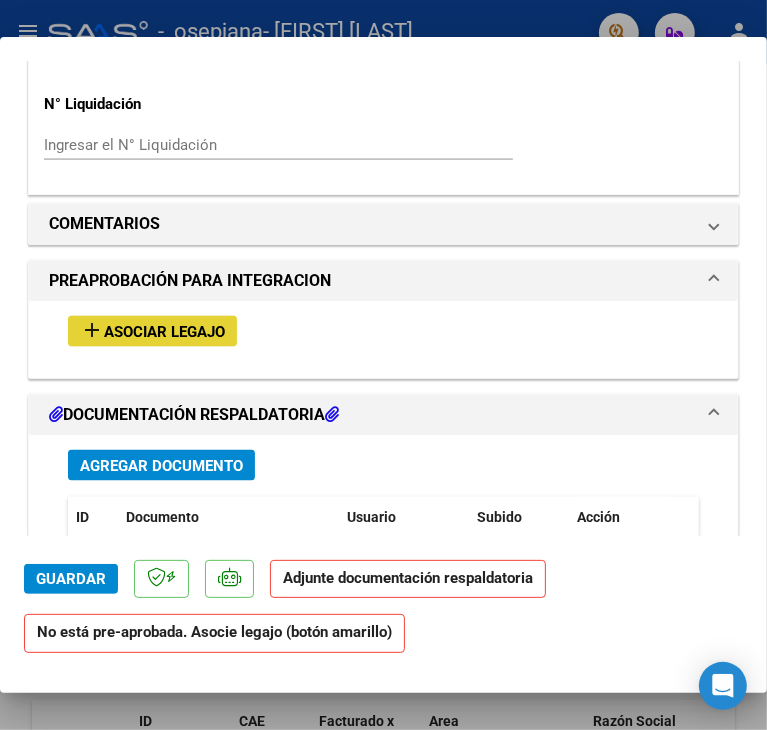 click on "Asociar Legajo" at bounding box center [164, 332] 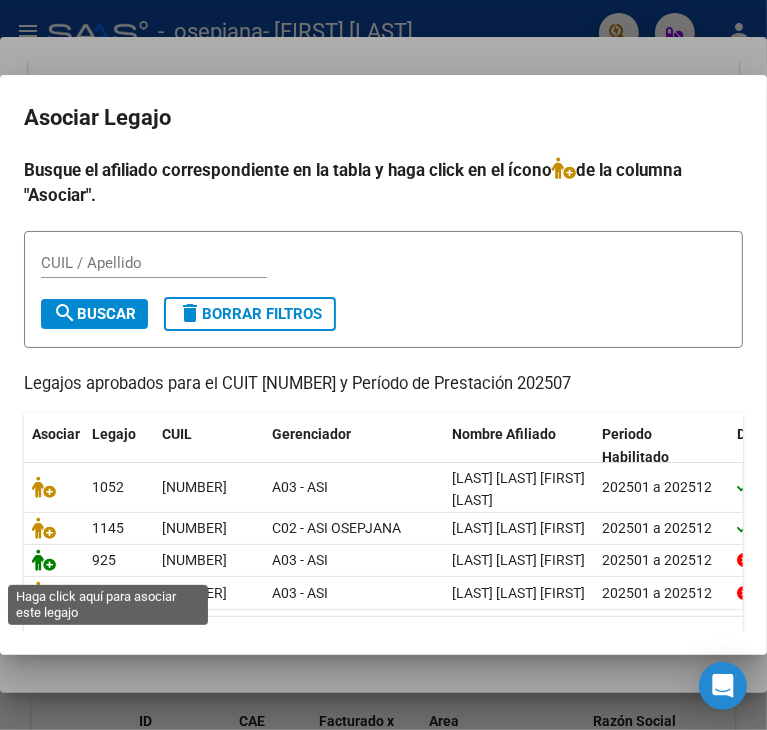 click 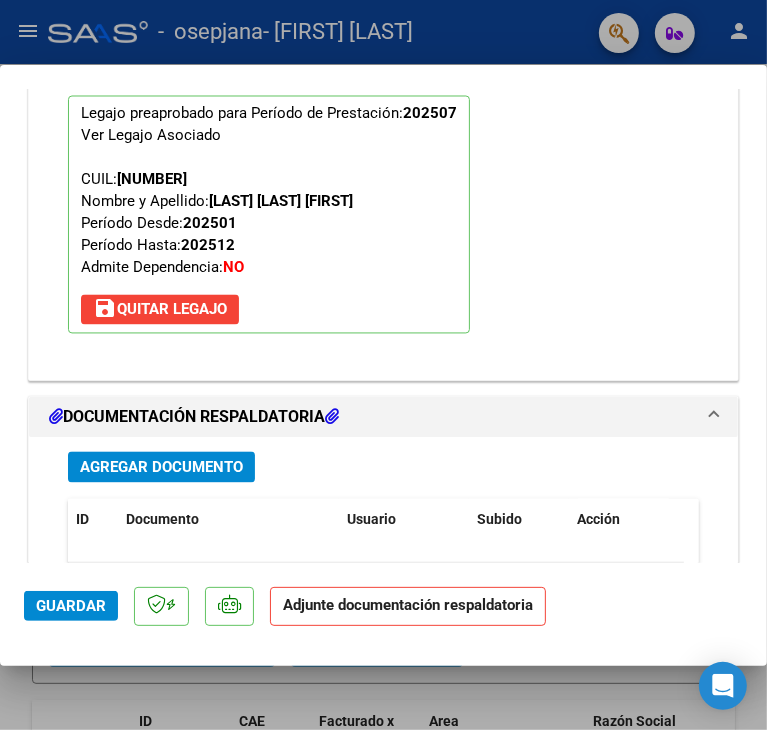 scroll, scrollTop: 1952, scrollLeft: 0, axis: vertical 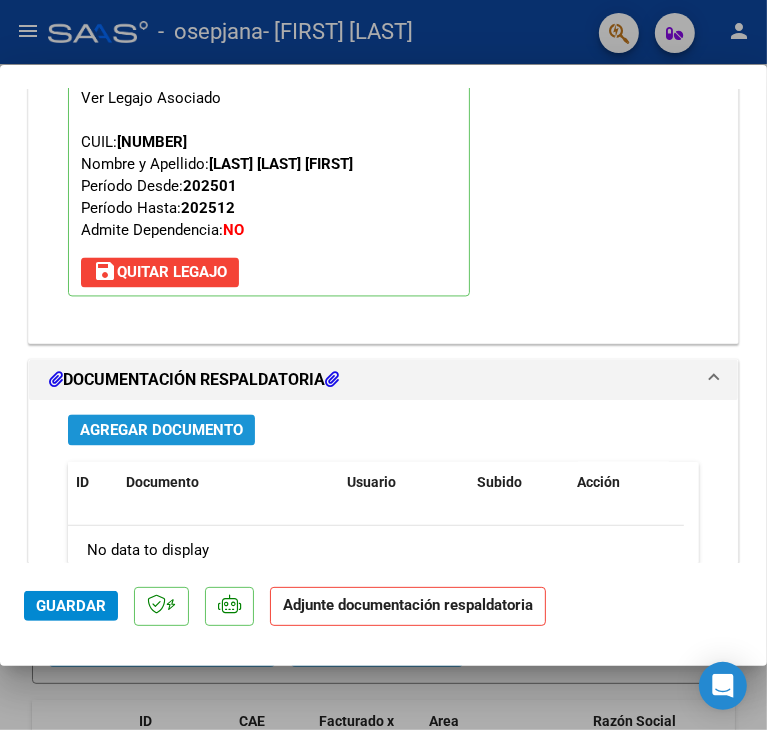 click on "Agregar Documento" at bounding box center [161, 431] 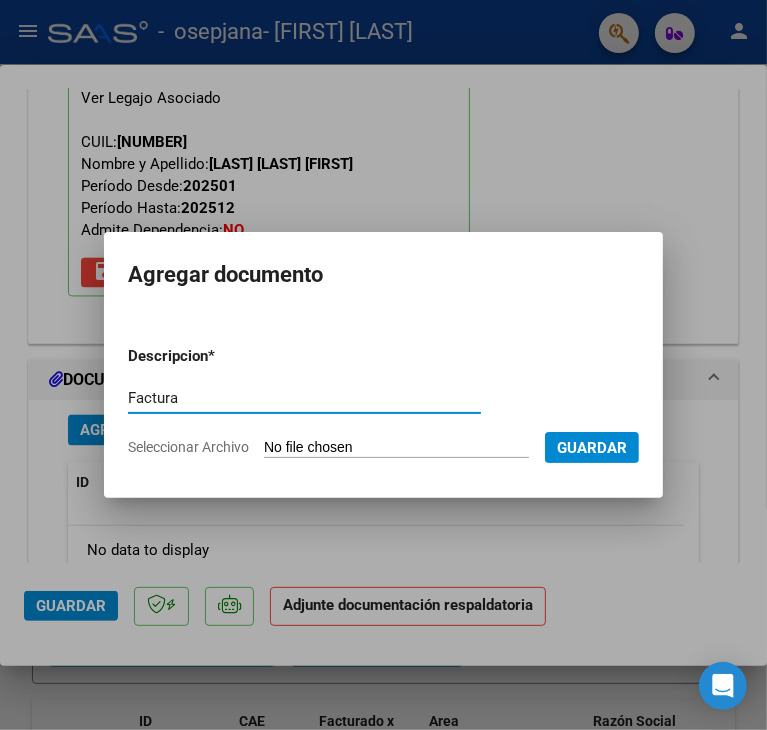 type on "Factura" 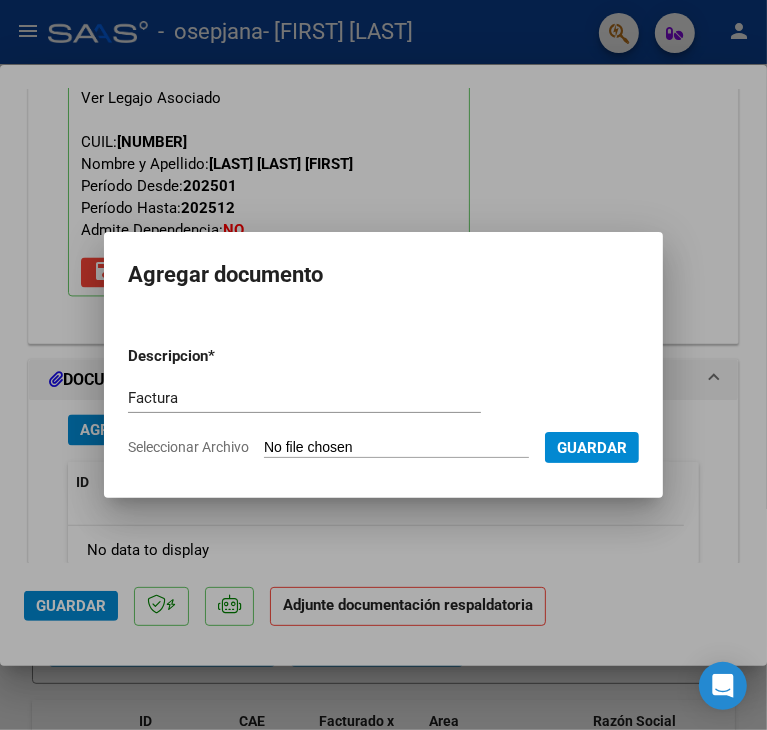 type on "C:\fakepath\[NUMBER]_[NUMBER]_[NUMBER]_[NUMBER].pdf" 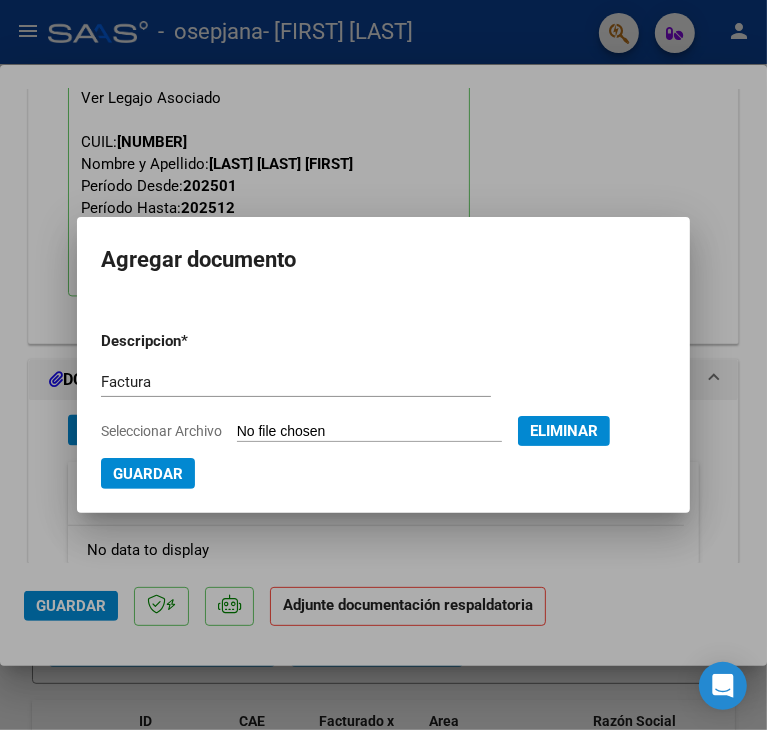 click on "Guardar" at bounding box center (148, 474) 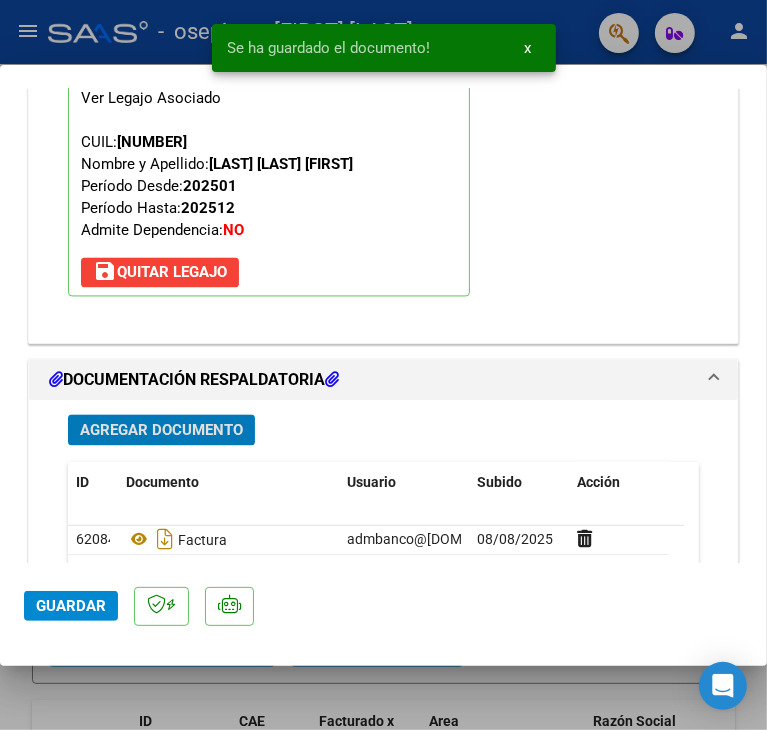click on "Agregar Documento" at bounding box center [161, 431] 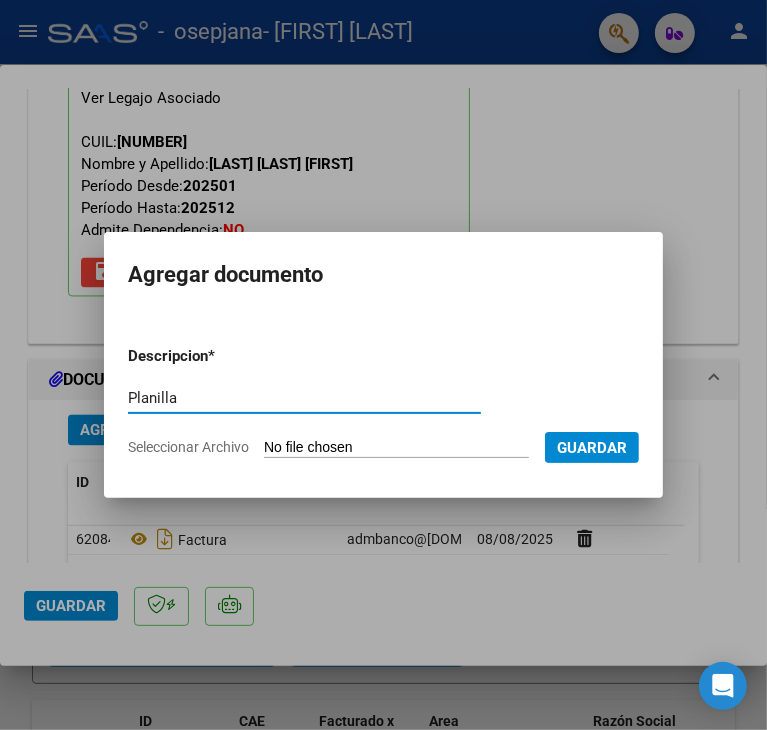 type on "Planilla" 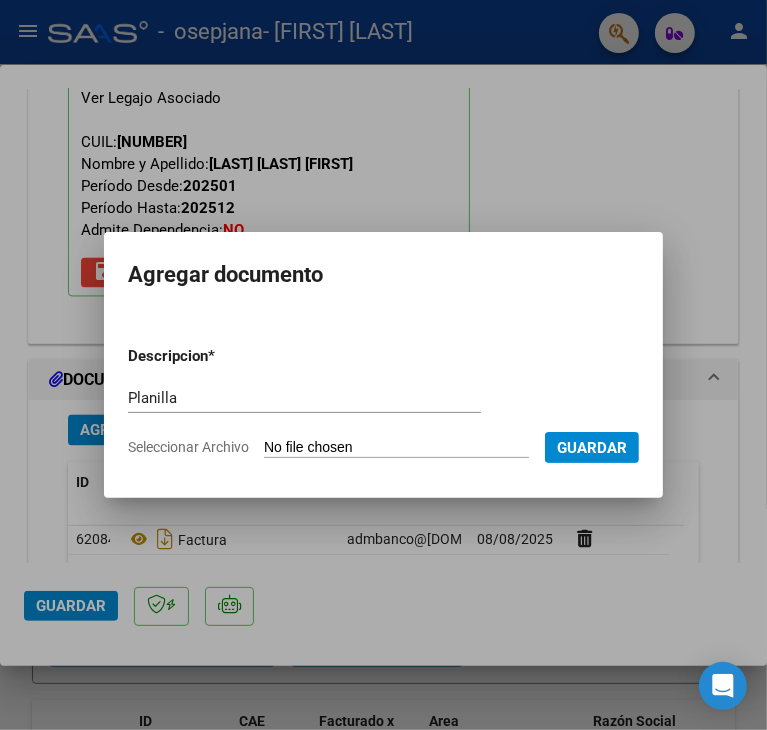 type on "C:\fakepath\aPlanilla Firm [LAST] Asist Jul 2025.pdf" 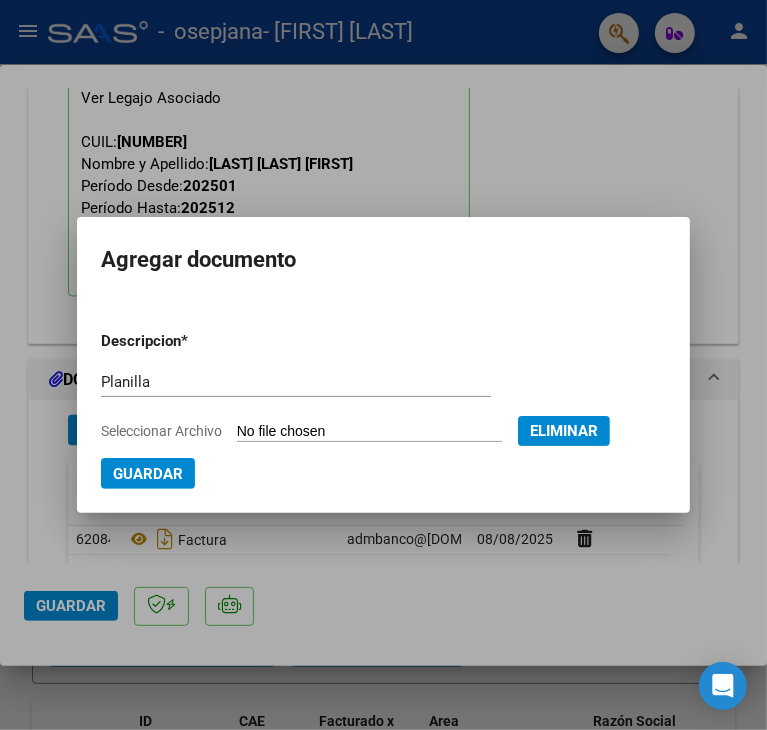 click on "Guardar" at bounding box center [148, 474] 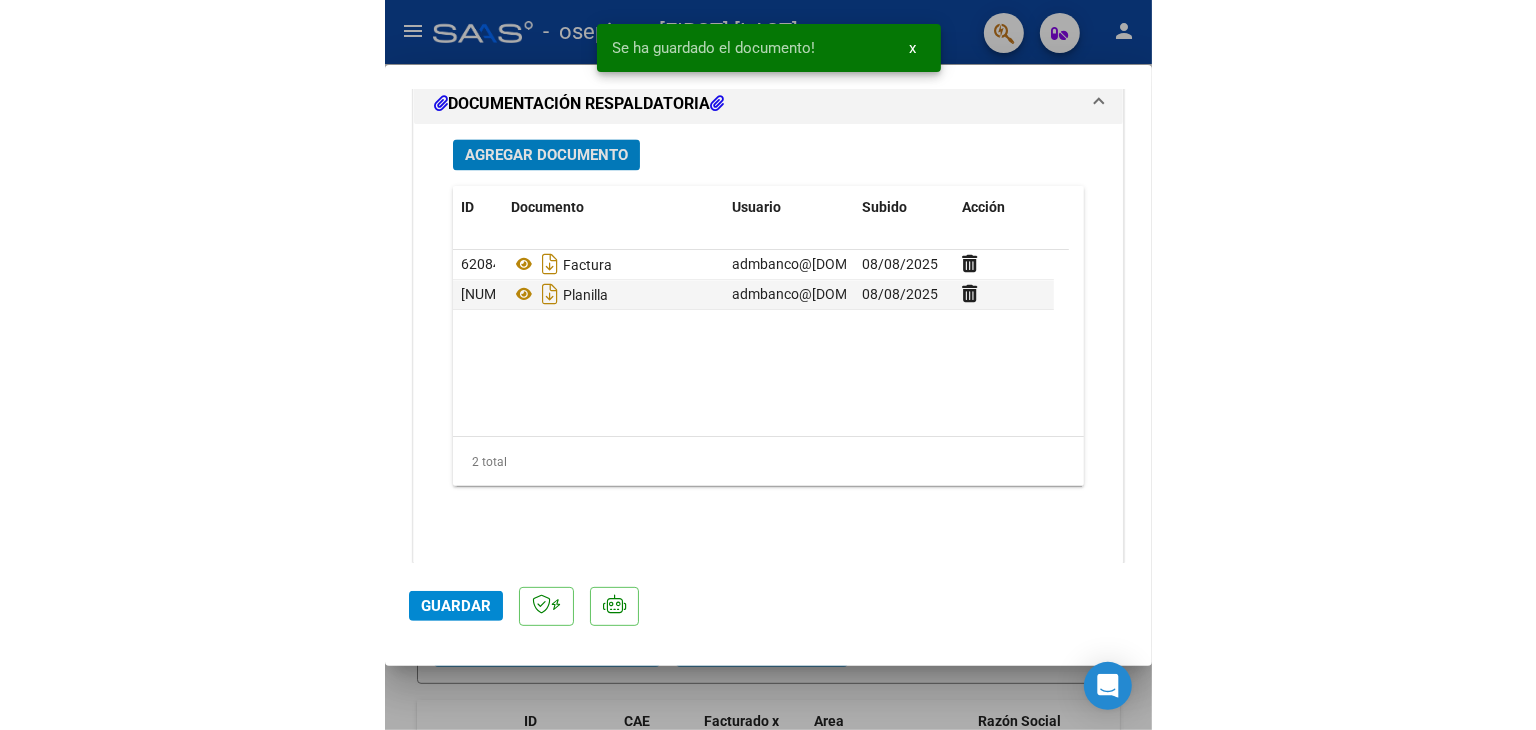 scroll, scrollTop: 2241, scrollLeft: 0, axis: vertical 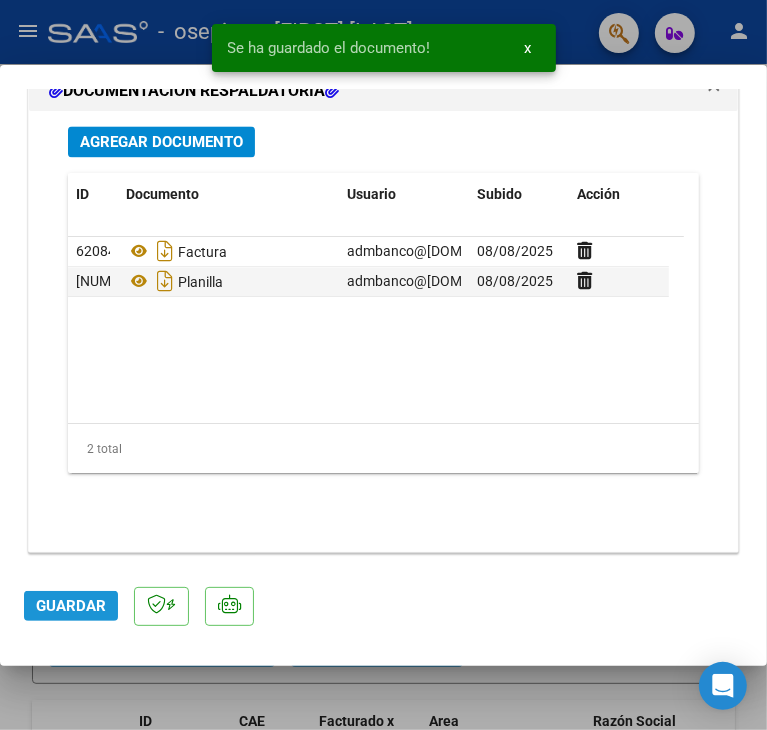 click on "Guardar" 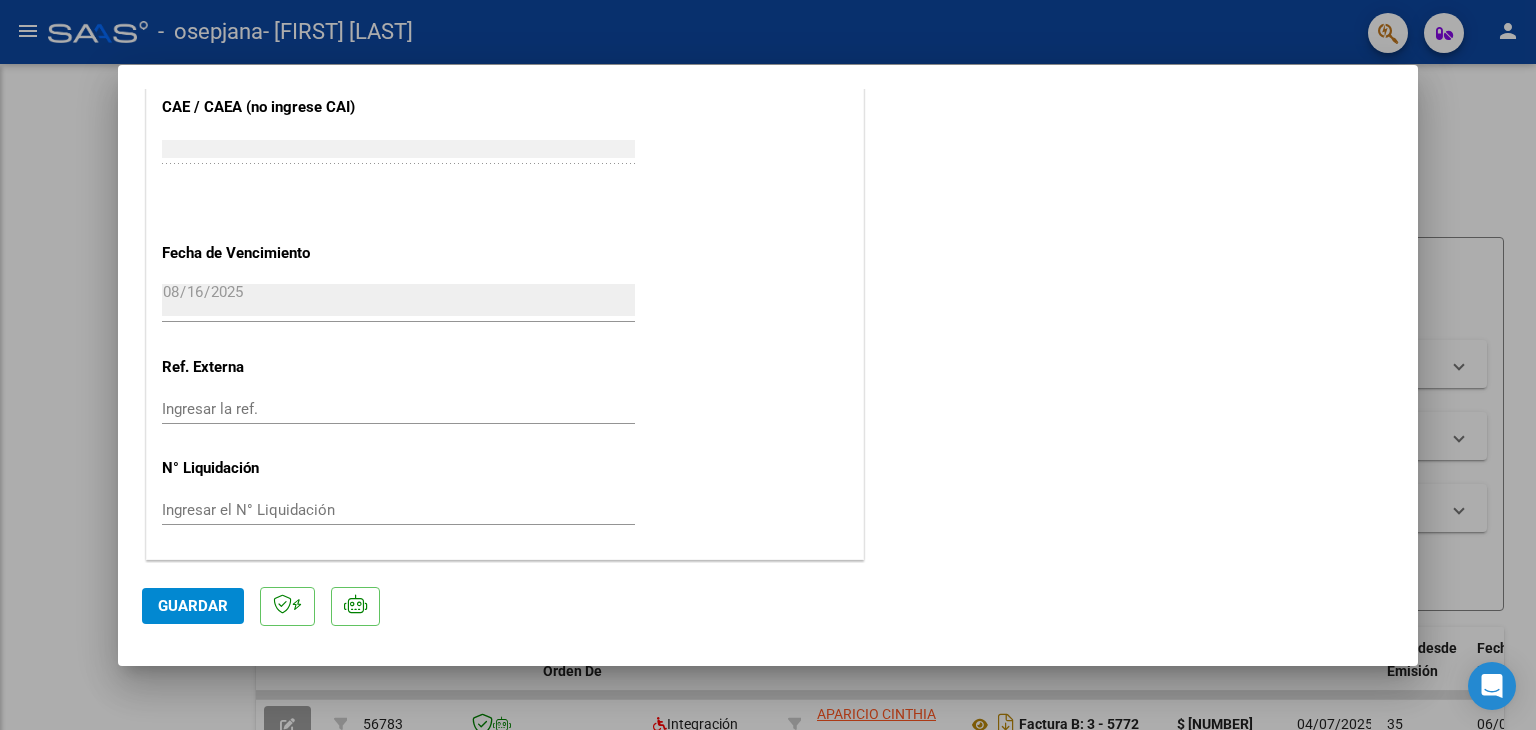 scroll, scrollTop: 1313, scrollLeft: 0, axis: vertical 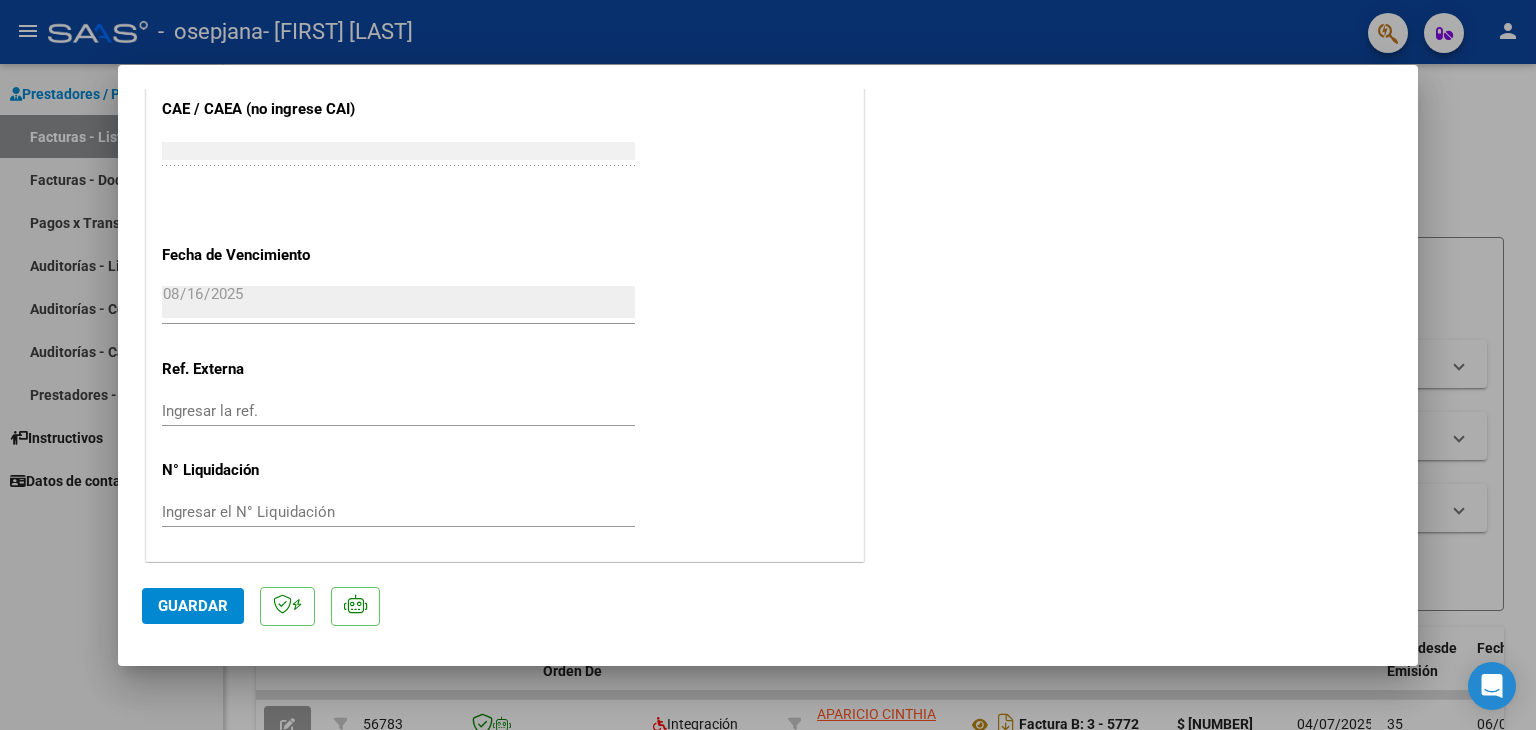 click at bounding box center (768, 365) 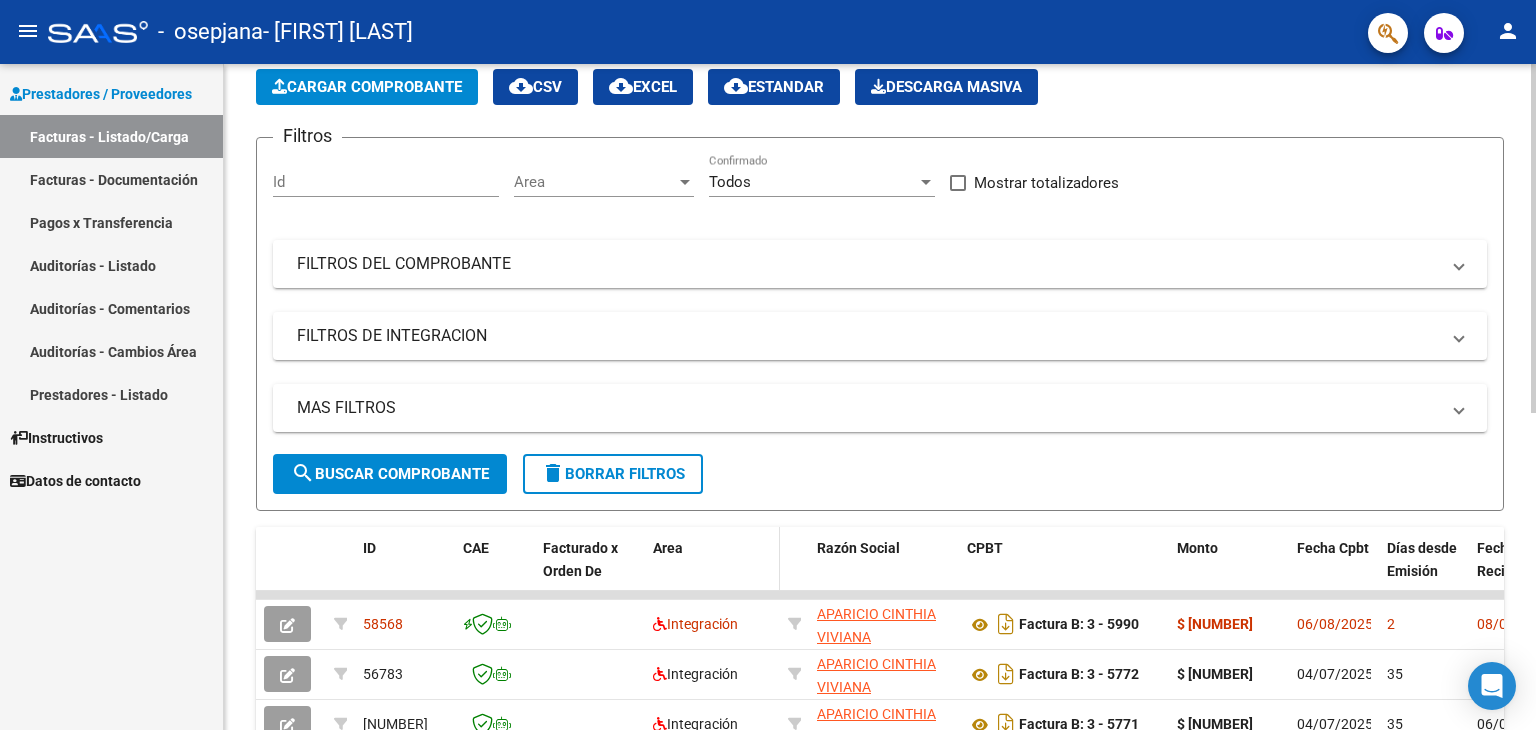 scroll, scrollTop: 0, scrollLeft: 0, axis: both 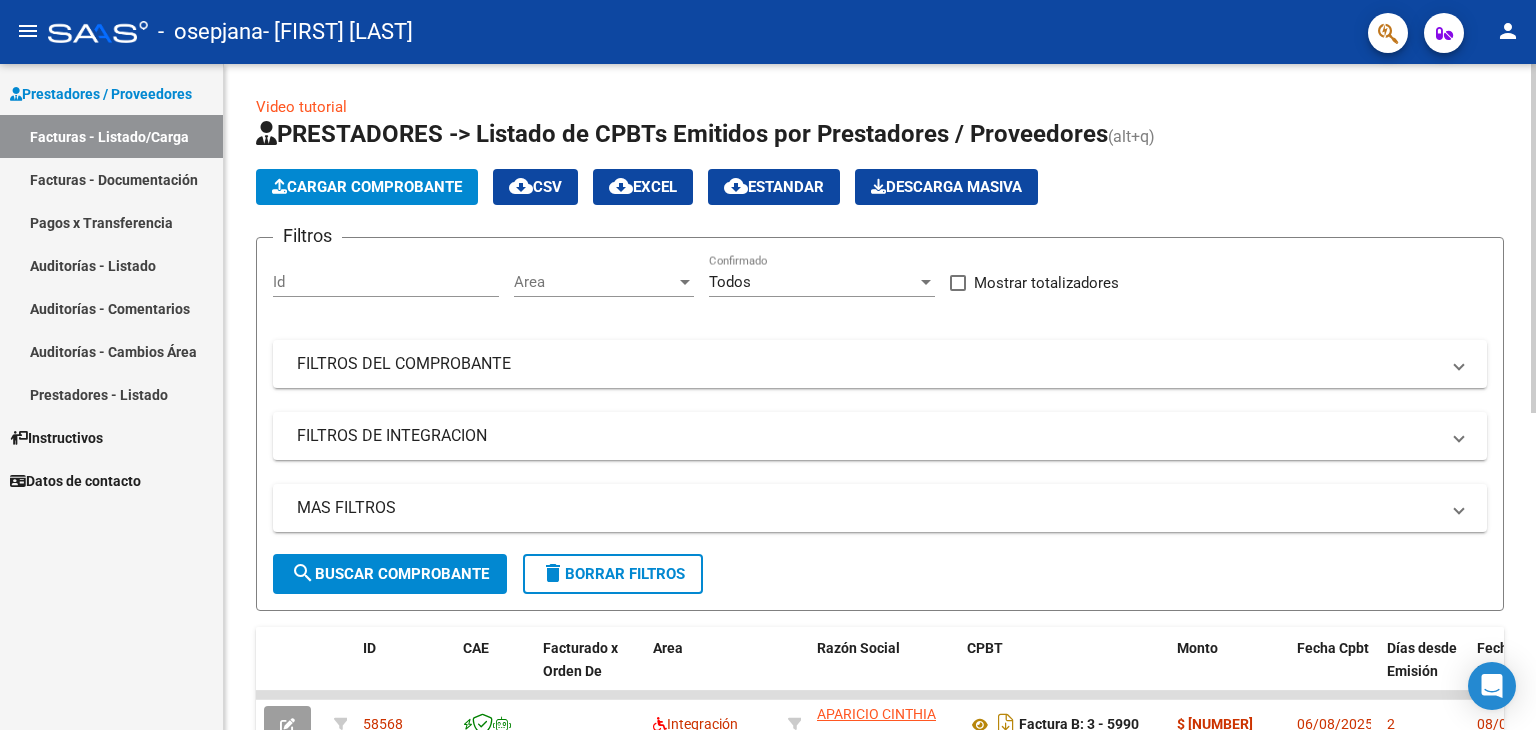 click on "Cargar Comprobante" 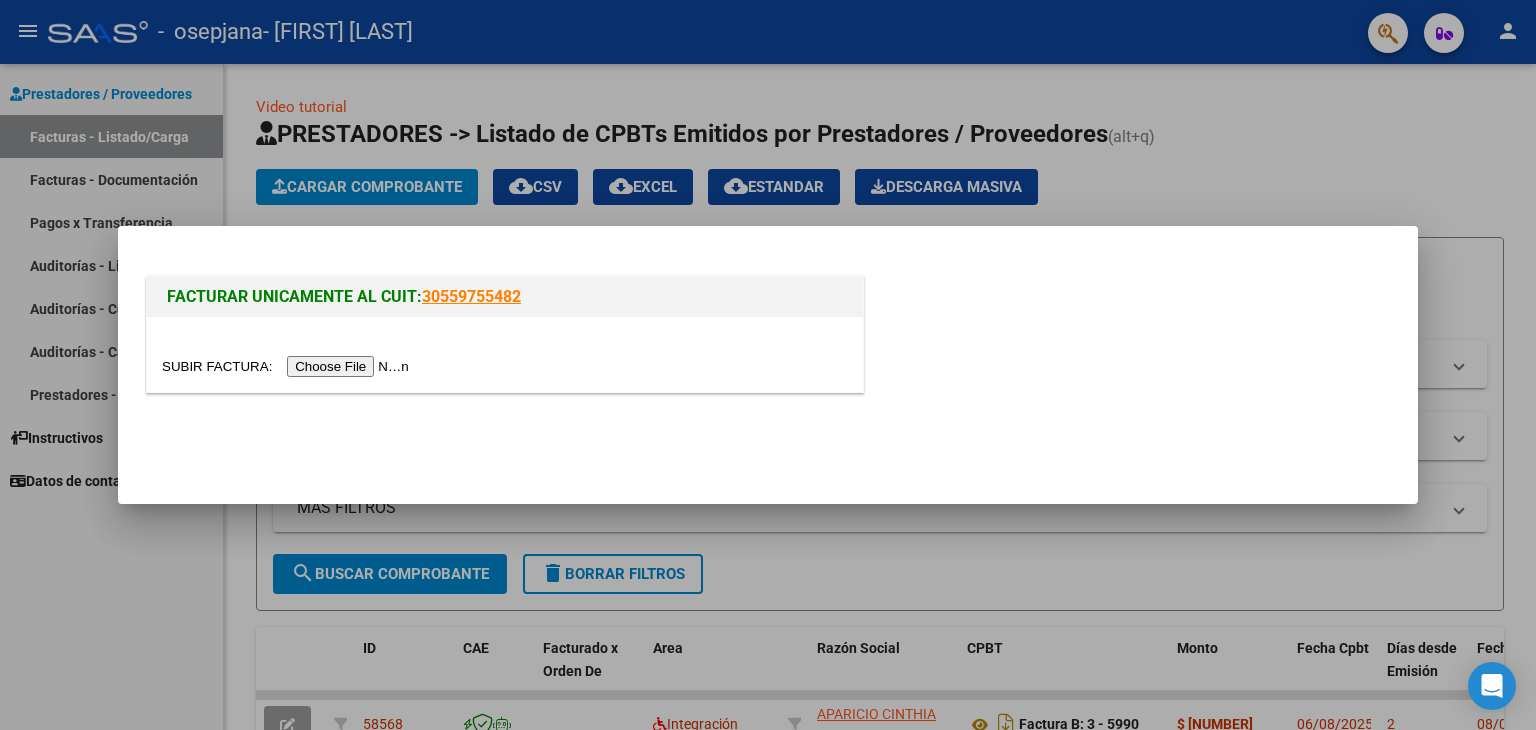 click at bounding box center (288, 366) 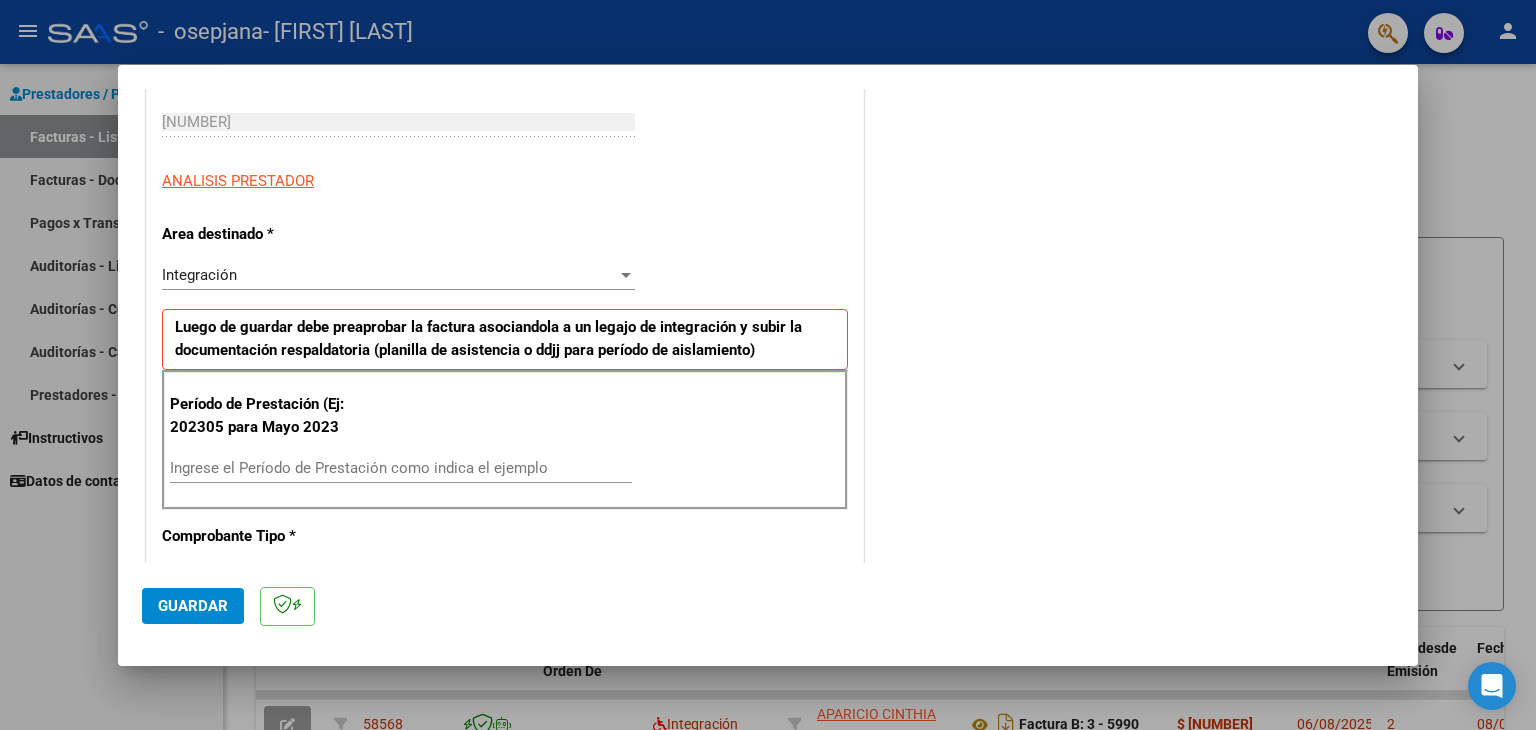 scroll, scrollTop: 400, scrollLeft: 0, axis: vertical 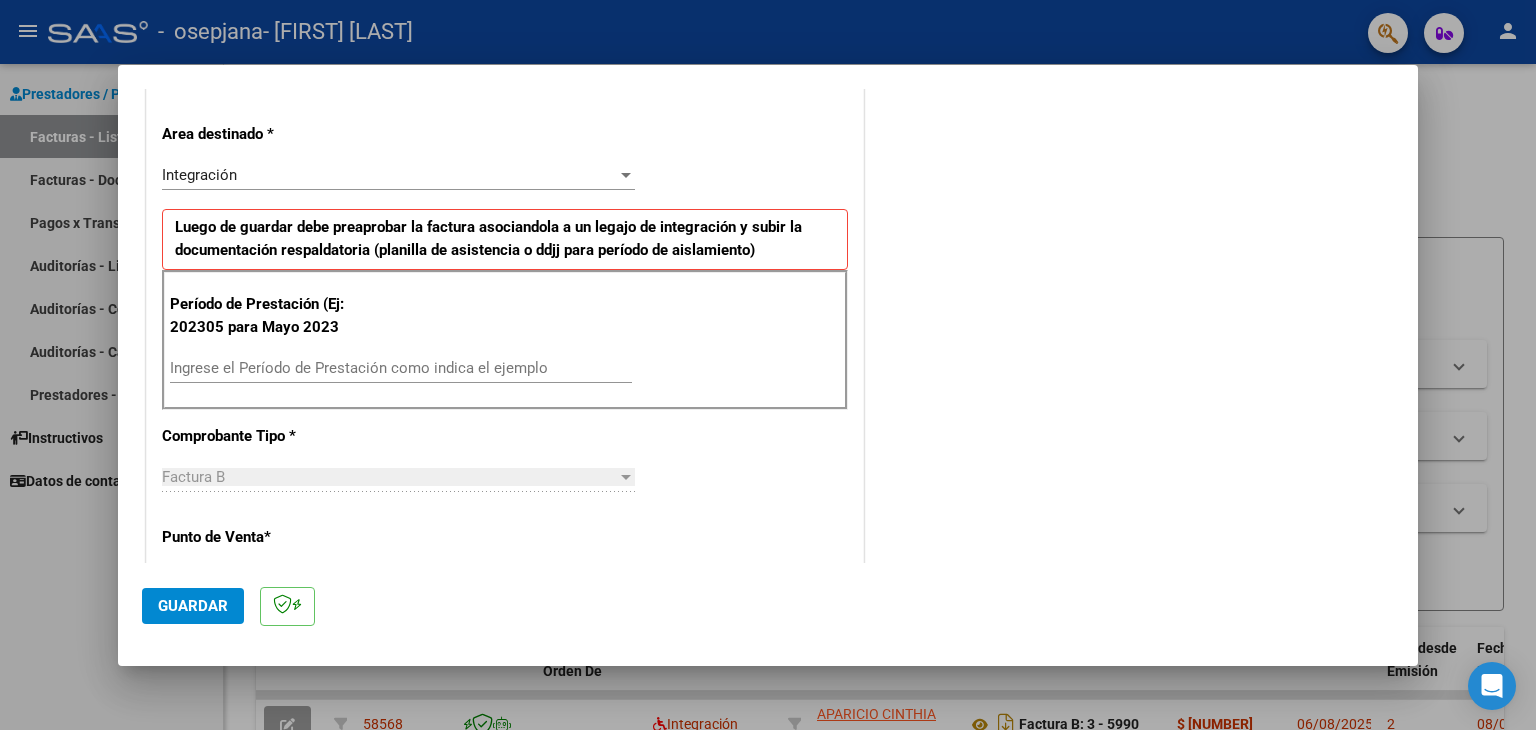 click on "Ingrese el Período de Prestación como indica el ejemplo" at bounding box center [401, 368] 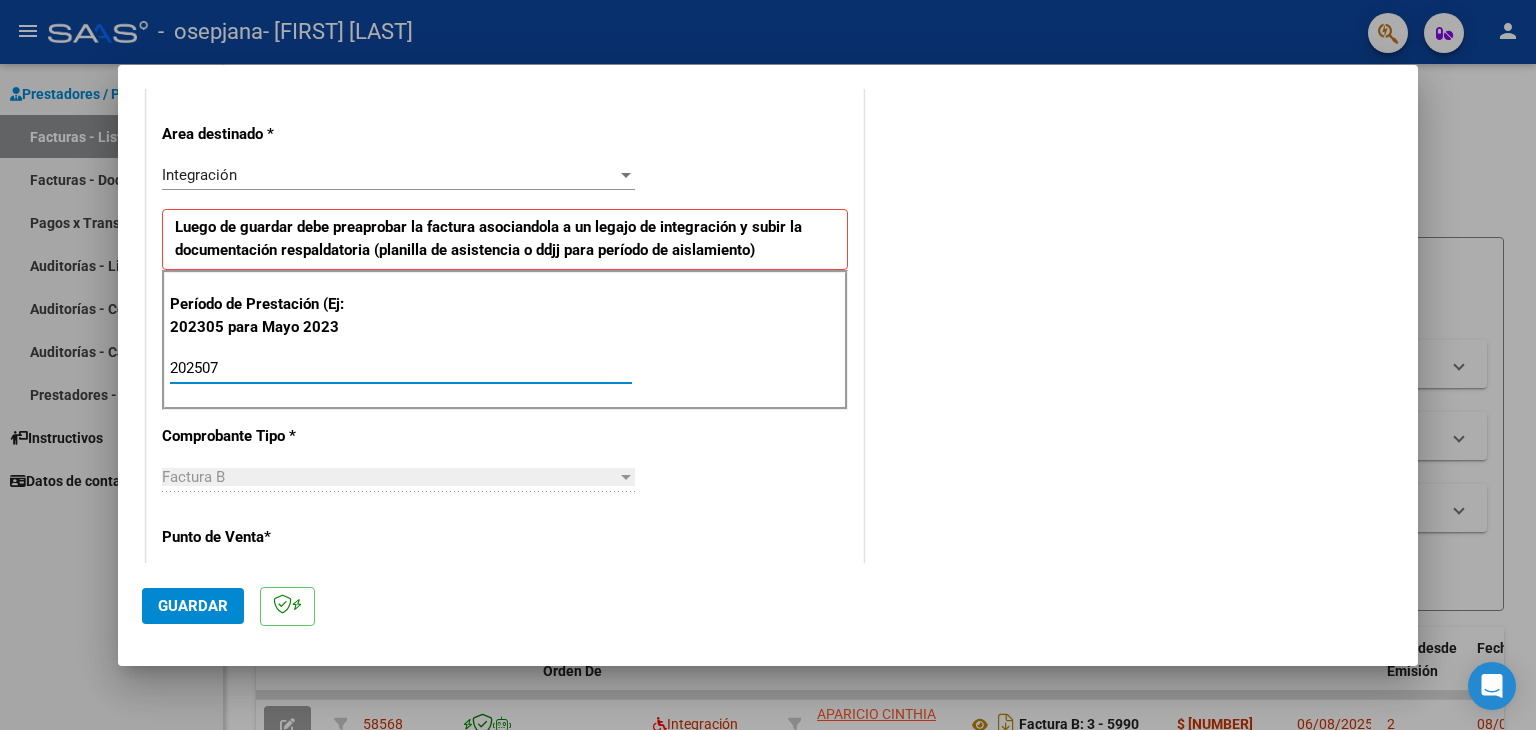 type on "202507" 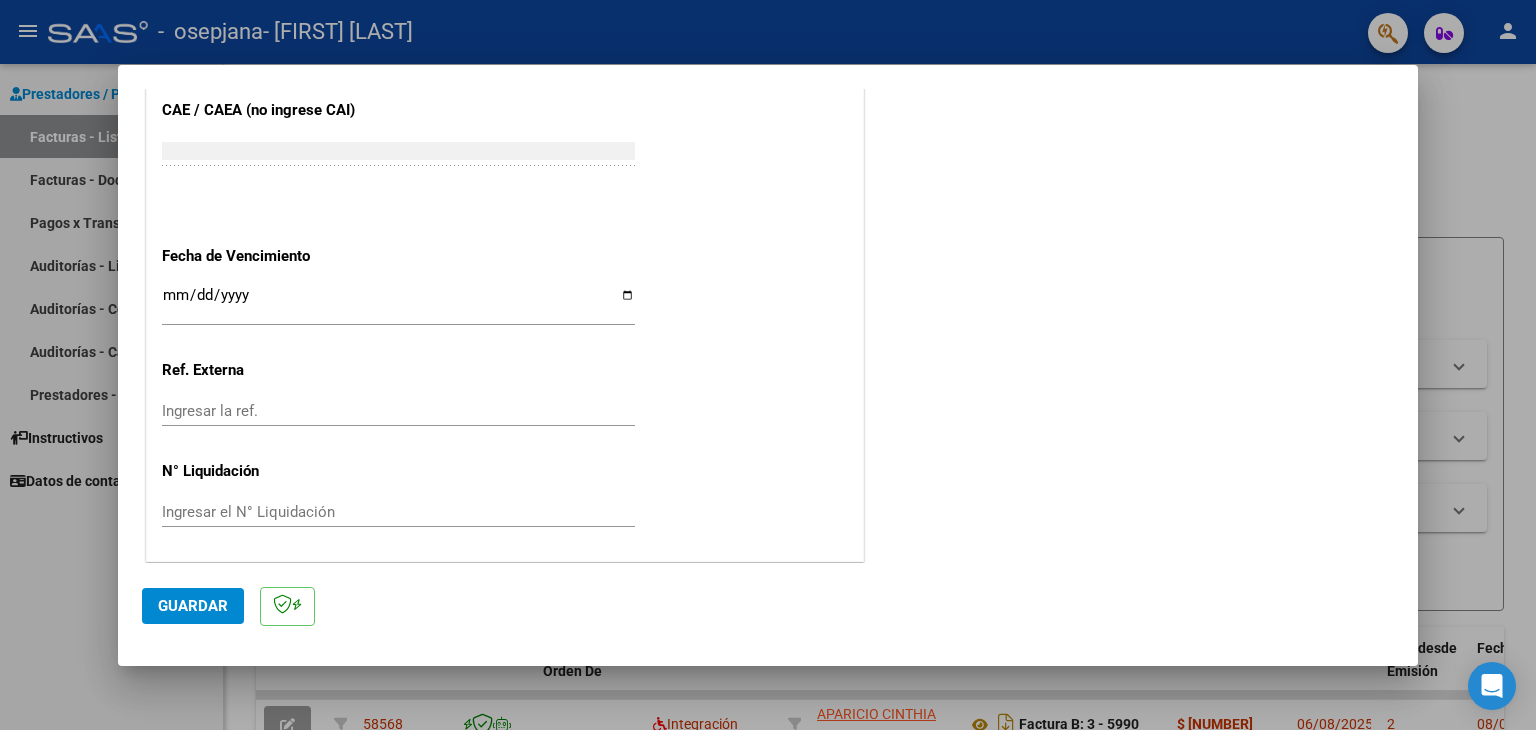 scroll, scrollTop: 1145, scrollLeft: 0, axis: vertical 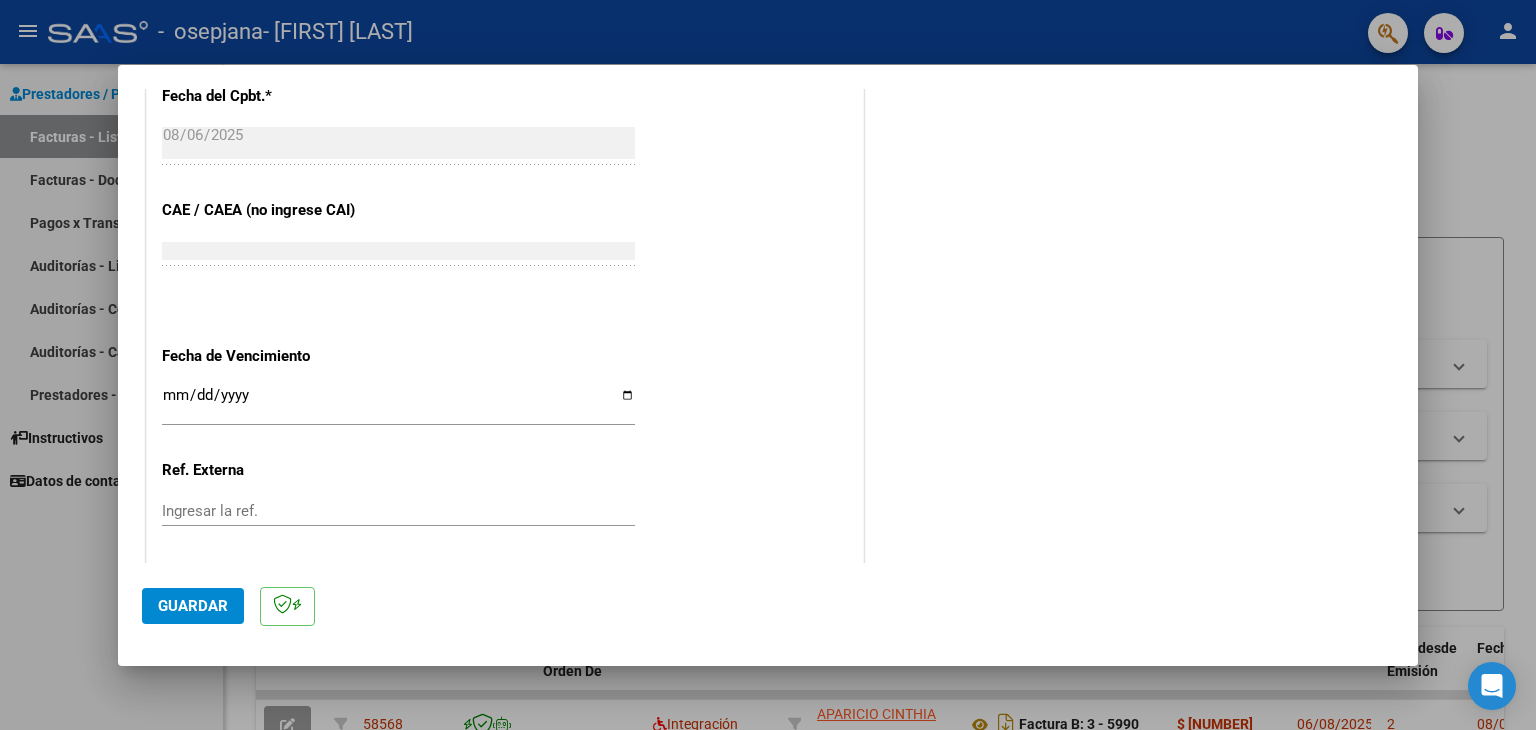 click on "Ingresar la fecha" at bounding box center (398, 403) 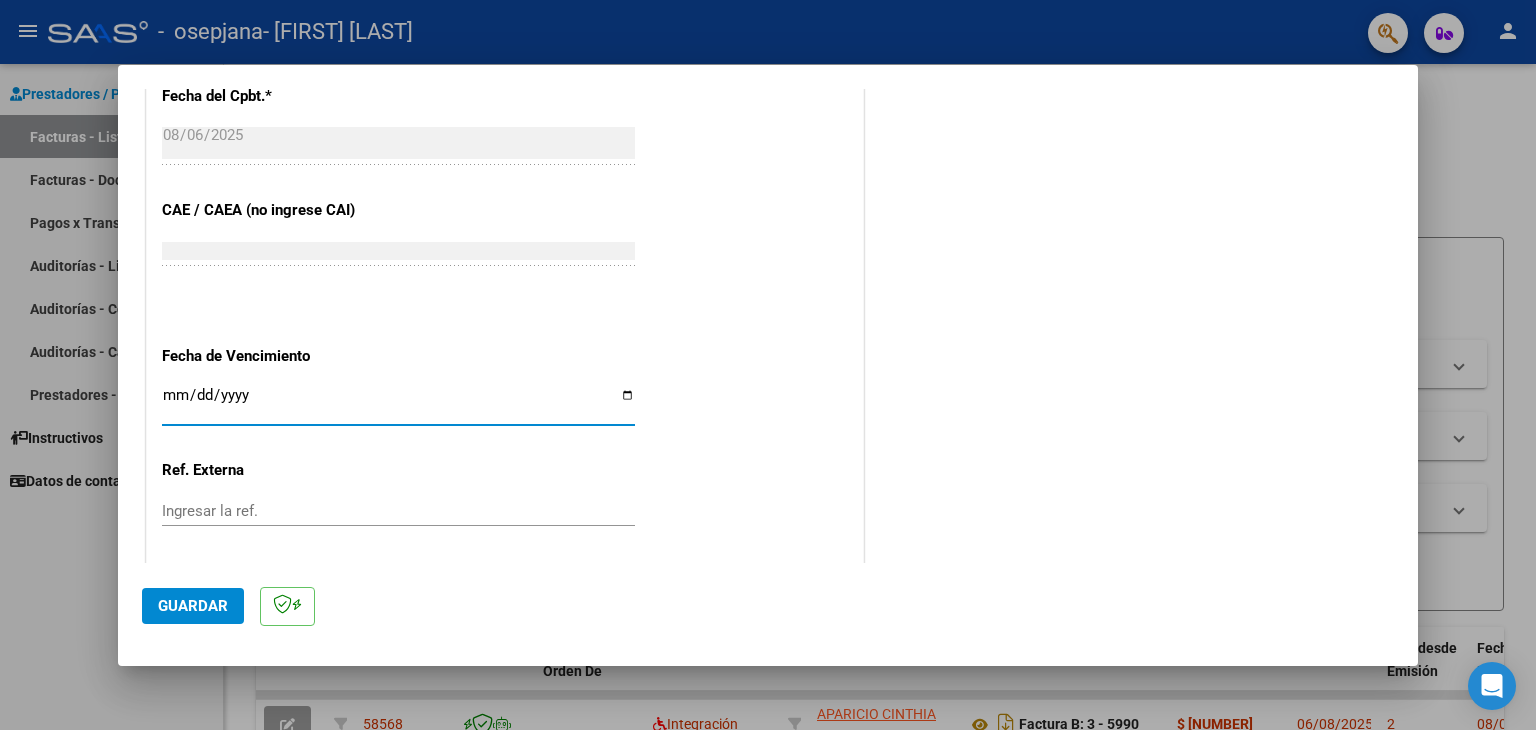 type on "2025-08-16" 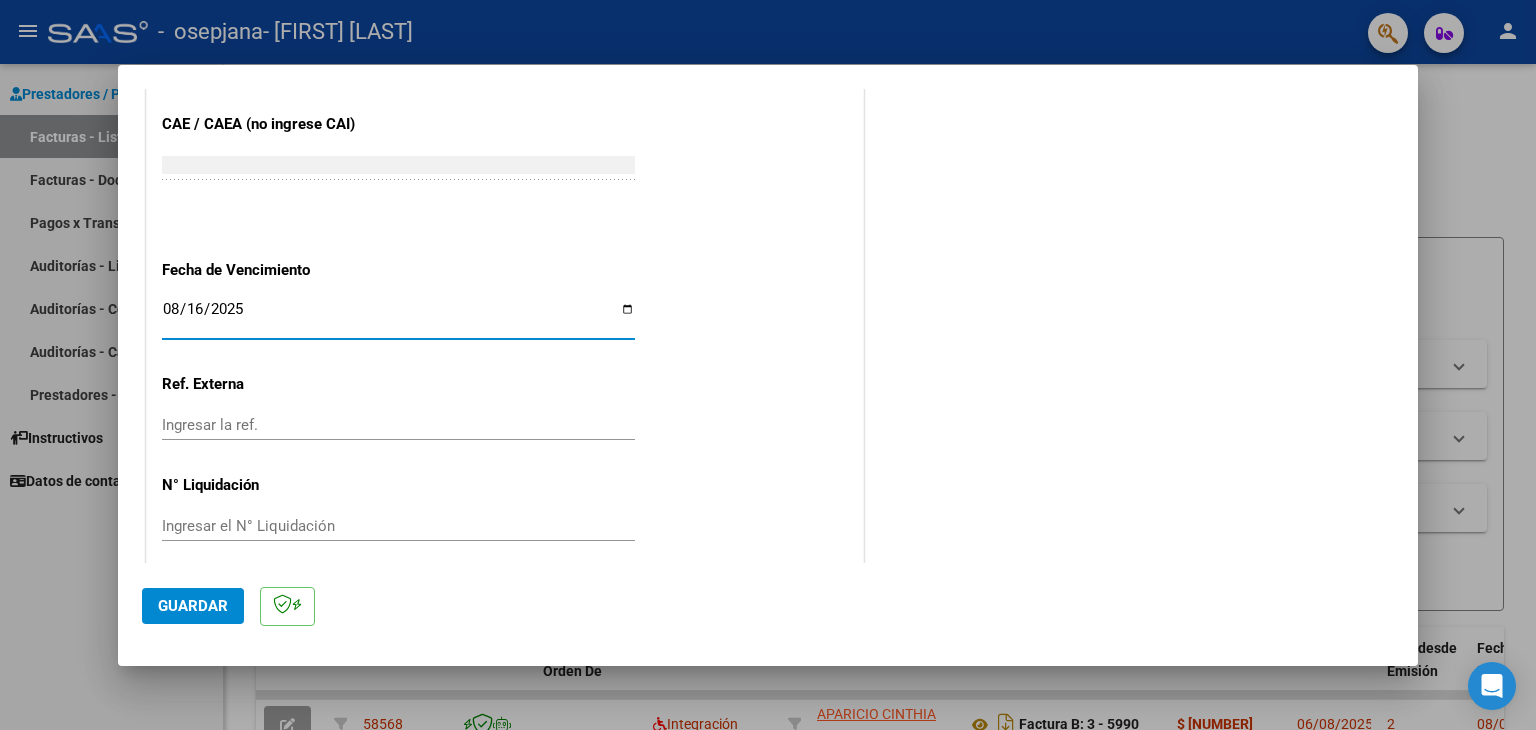 scroll, scrollTop: 1245, scrollLeft: 0, axis: vertical 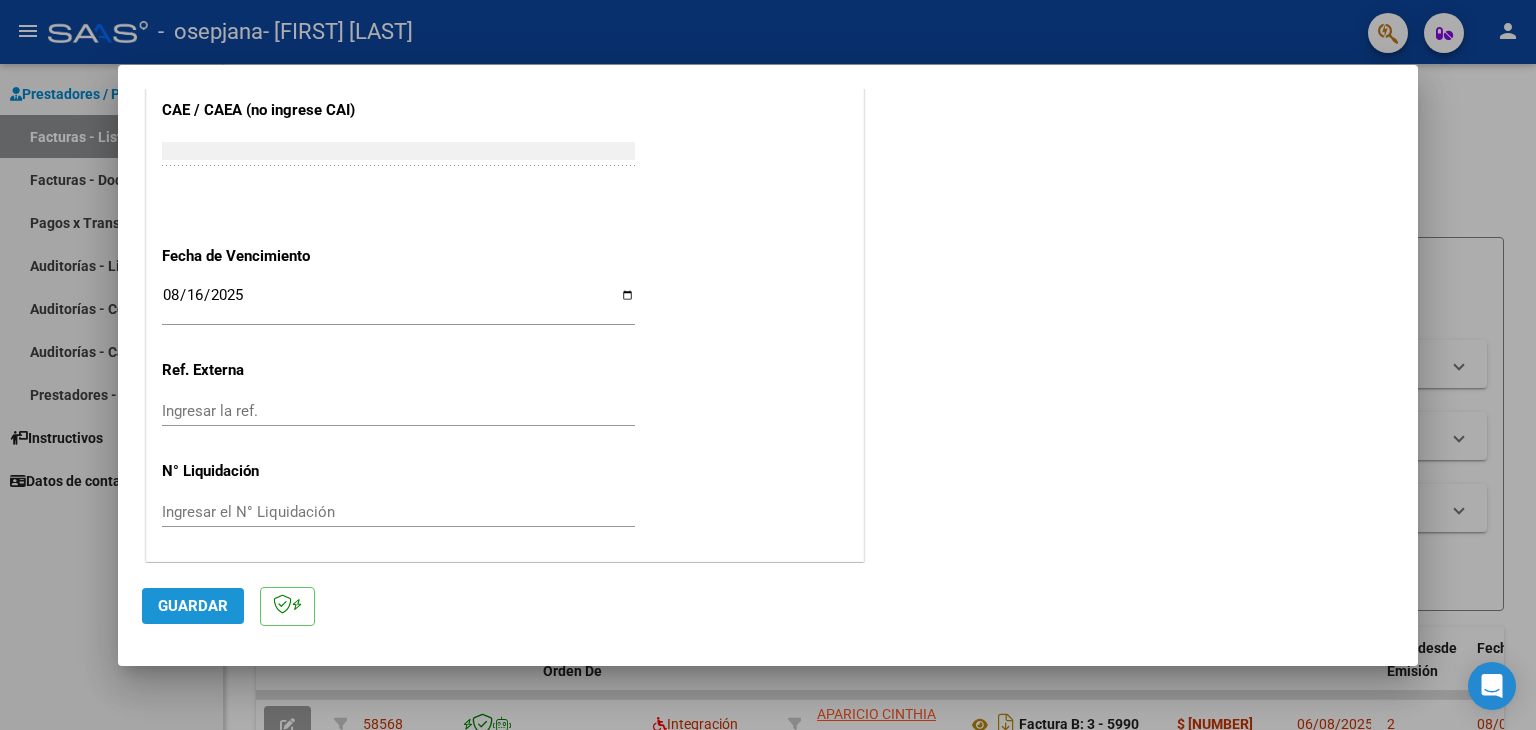 click on "Guardar" 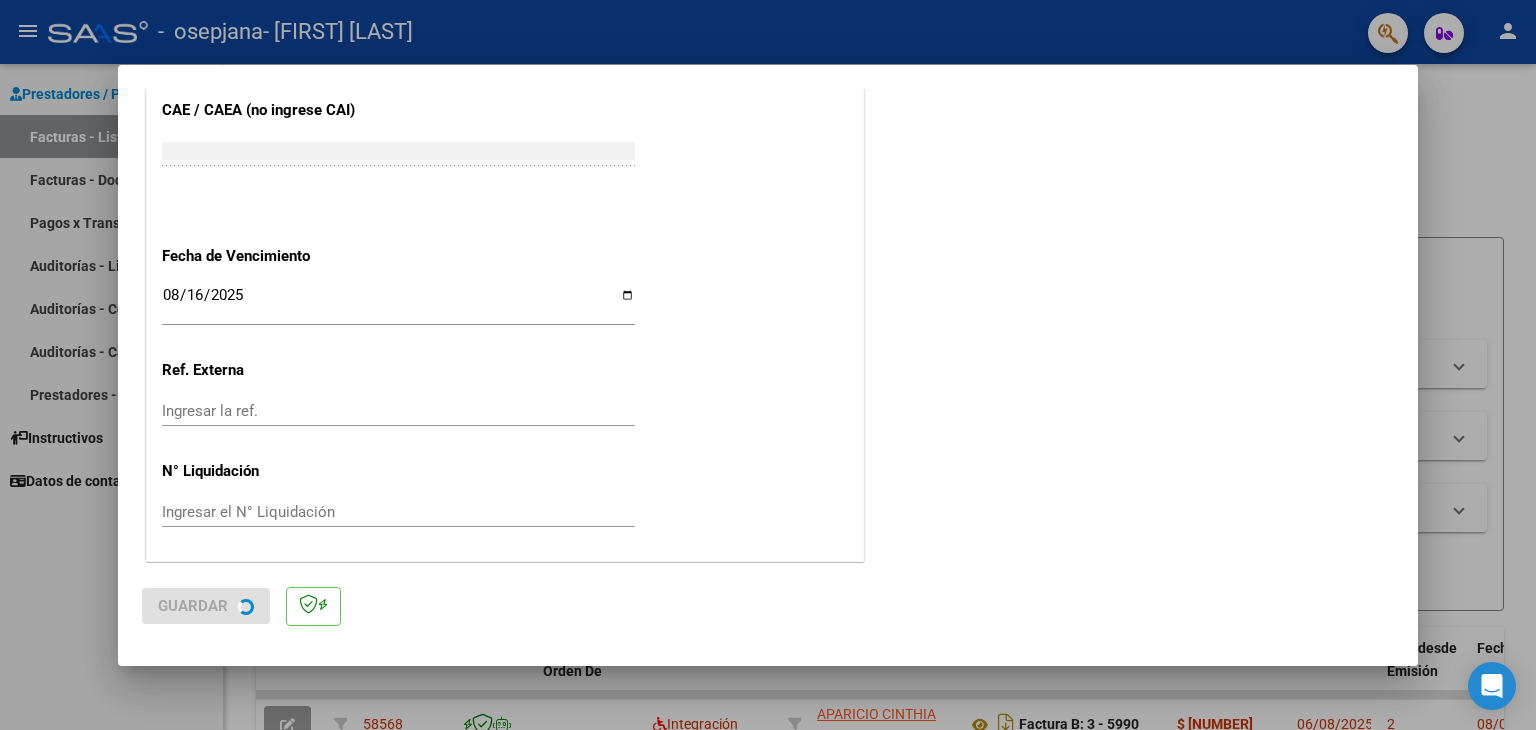scroll, scrollTop: 0, scrollLeft: 0, axis: both 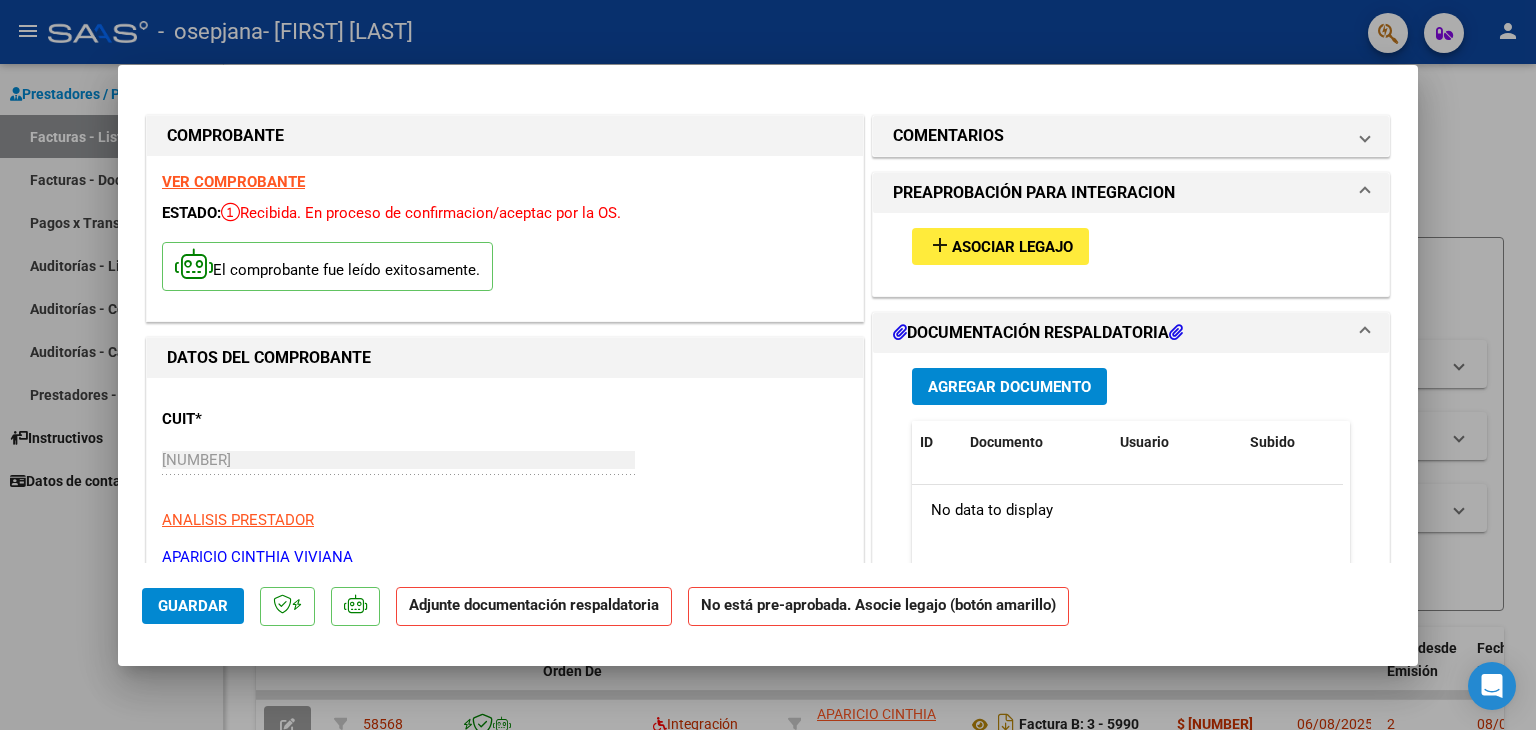 click on "Asociar Legajo" at bounding box center [1012, 247] 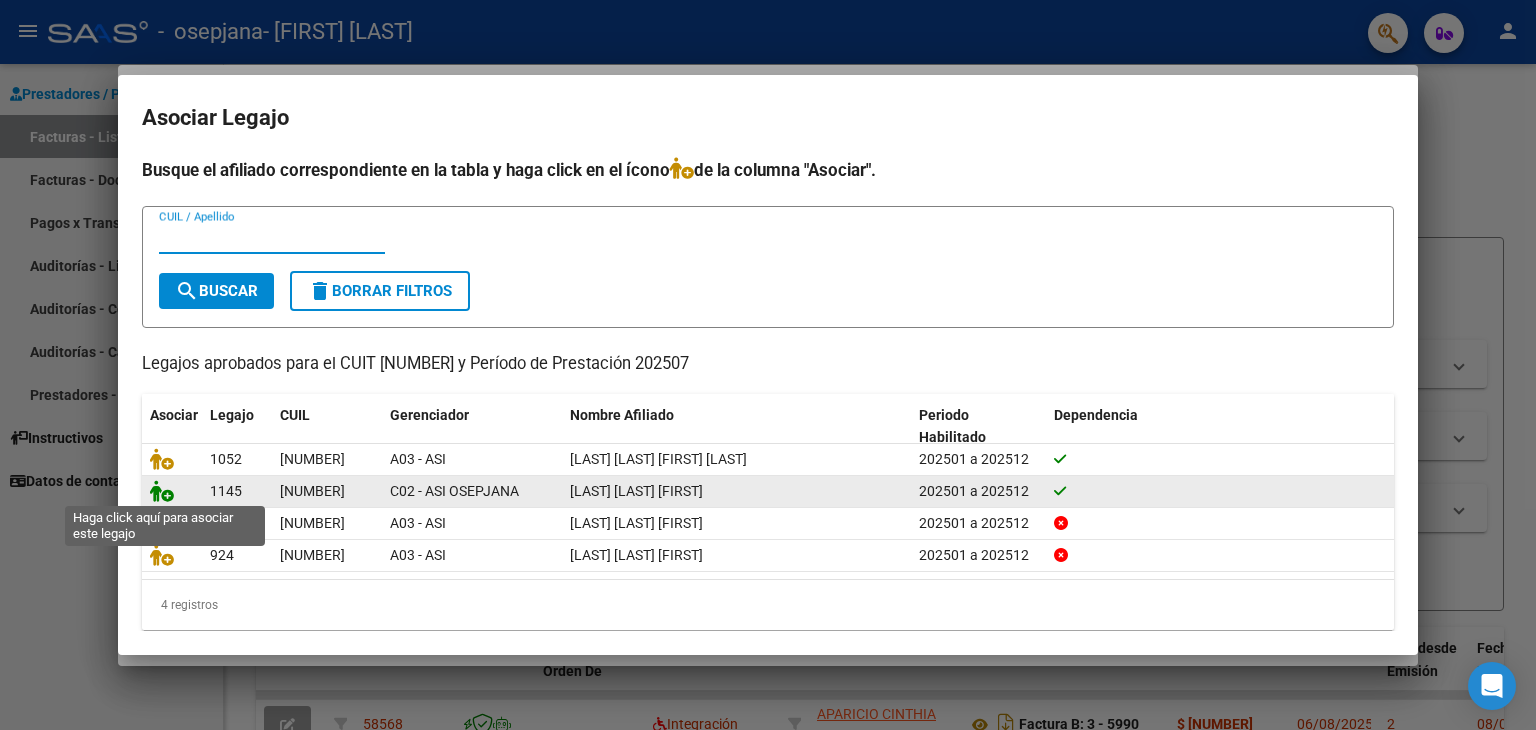 click 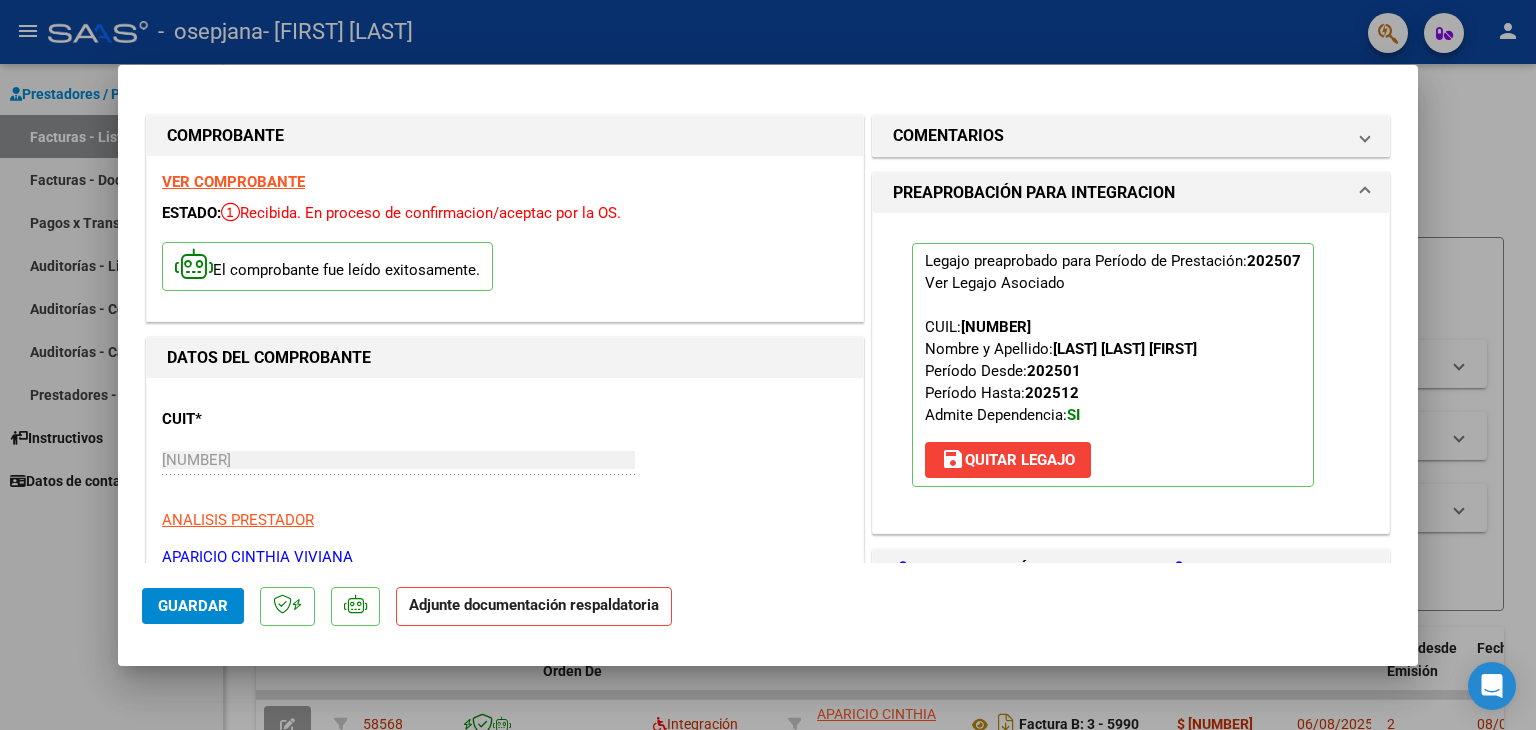 click on "CUIT  *   [NUMBER] Ingresar CUIT  ANALISIS PRESTADOR  [FIRST] [LAST]  ARCA Padrón" at bounding box center [505, 481] 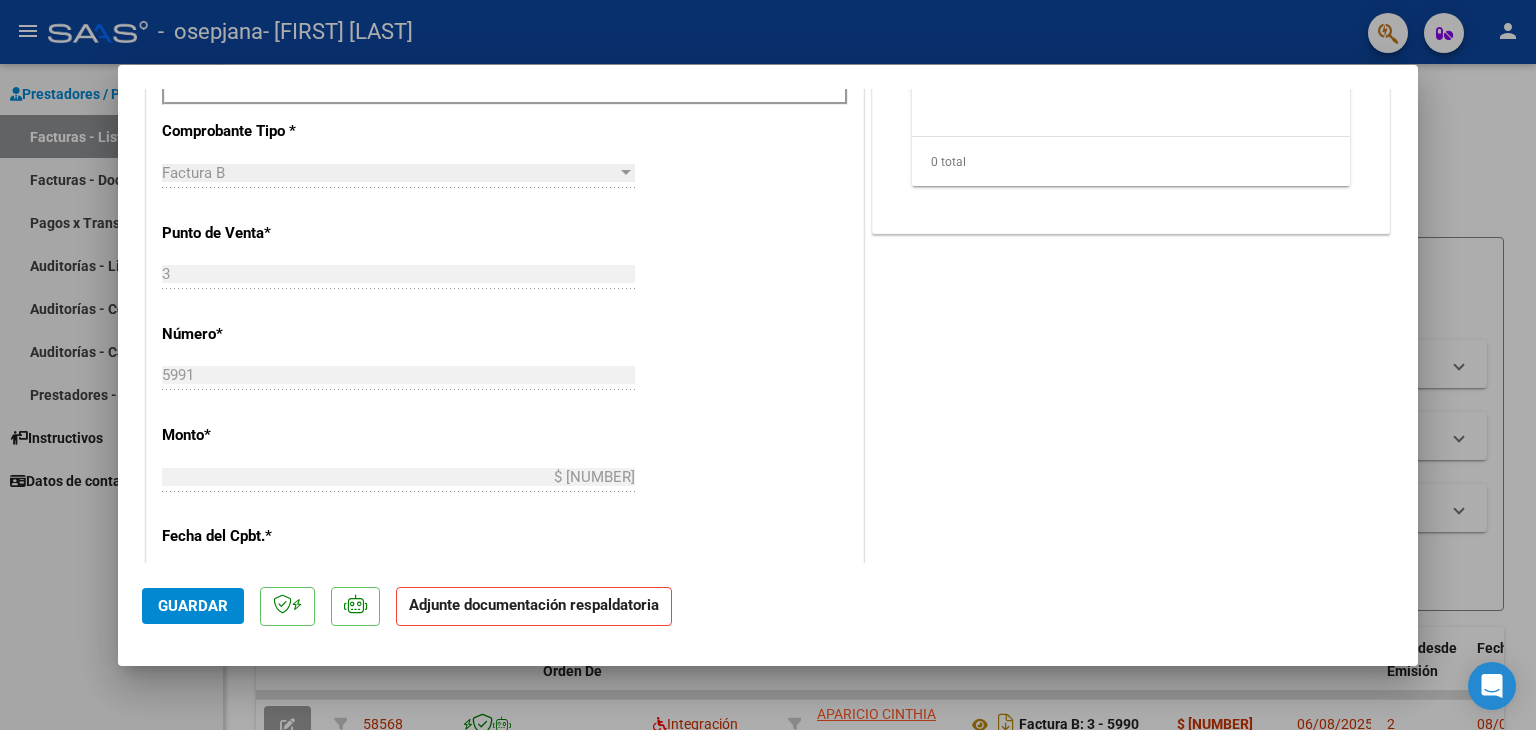 scroll, scrollTop: 800, scrollLeft: 0, axis: vertical 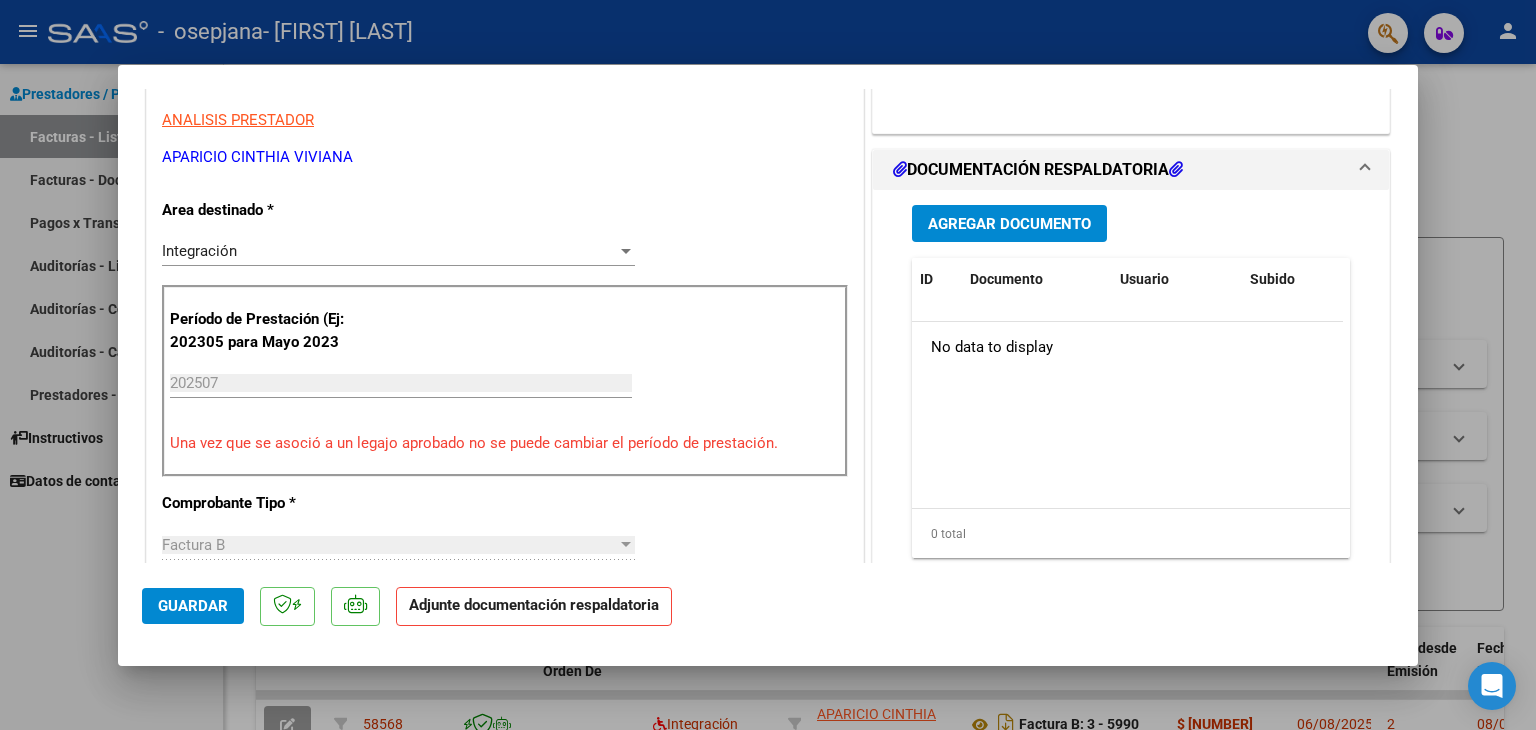 click on "Agregar Documento" at bounding box center (1009, 224) 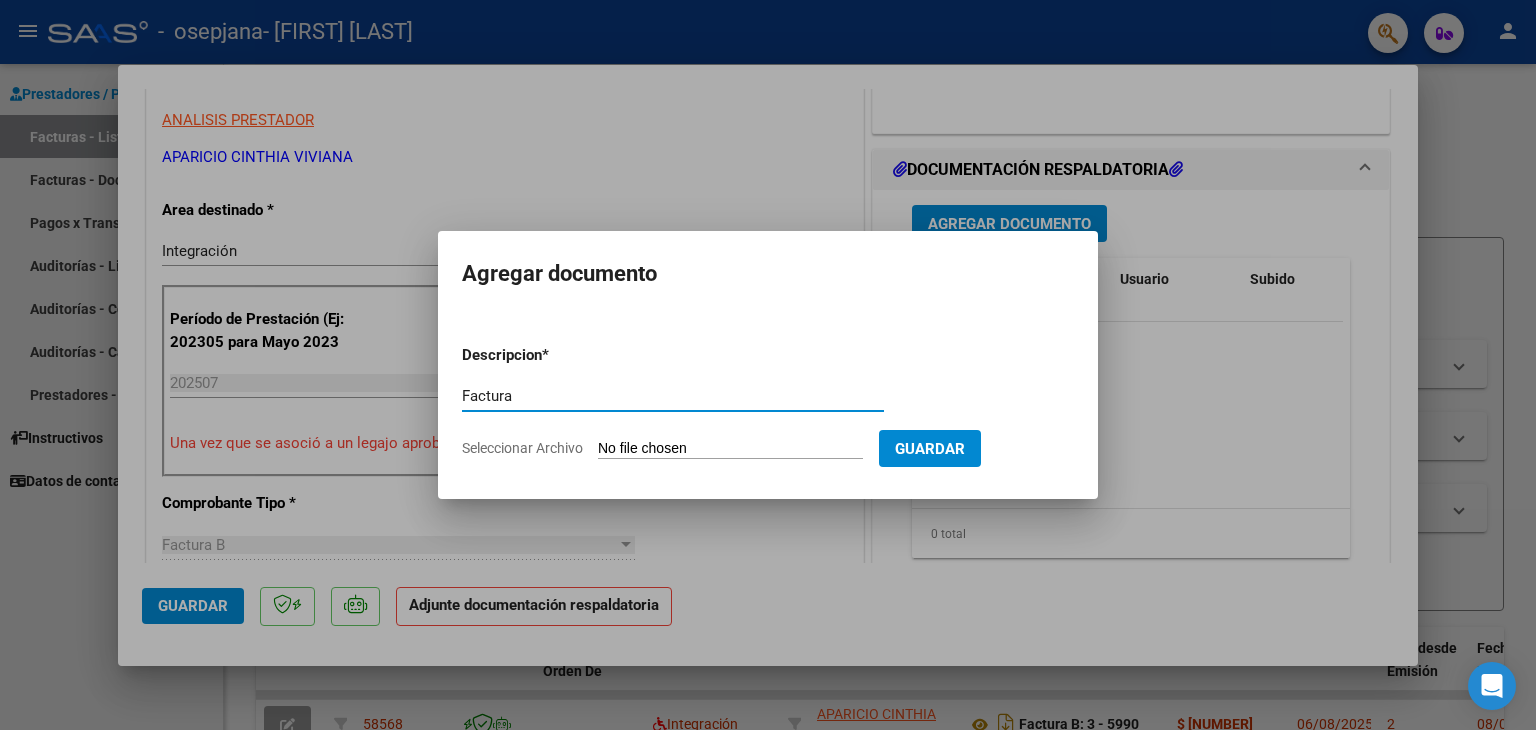 type on "Factura" 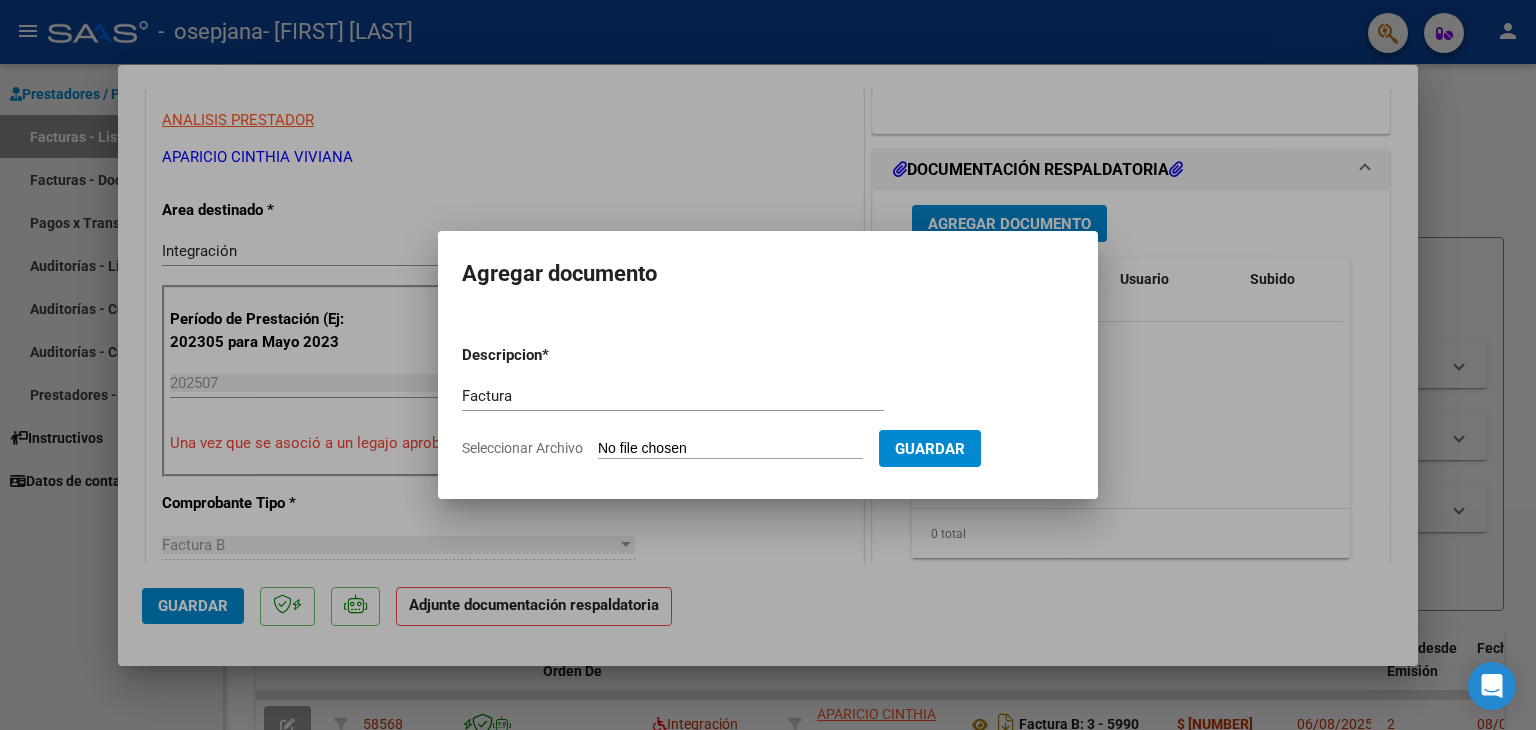 click on "Seleccionar Archivo" 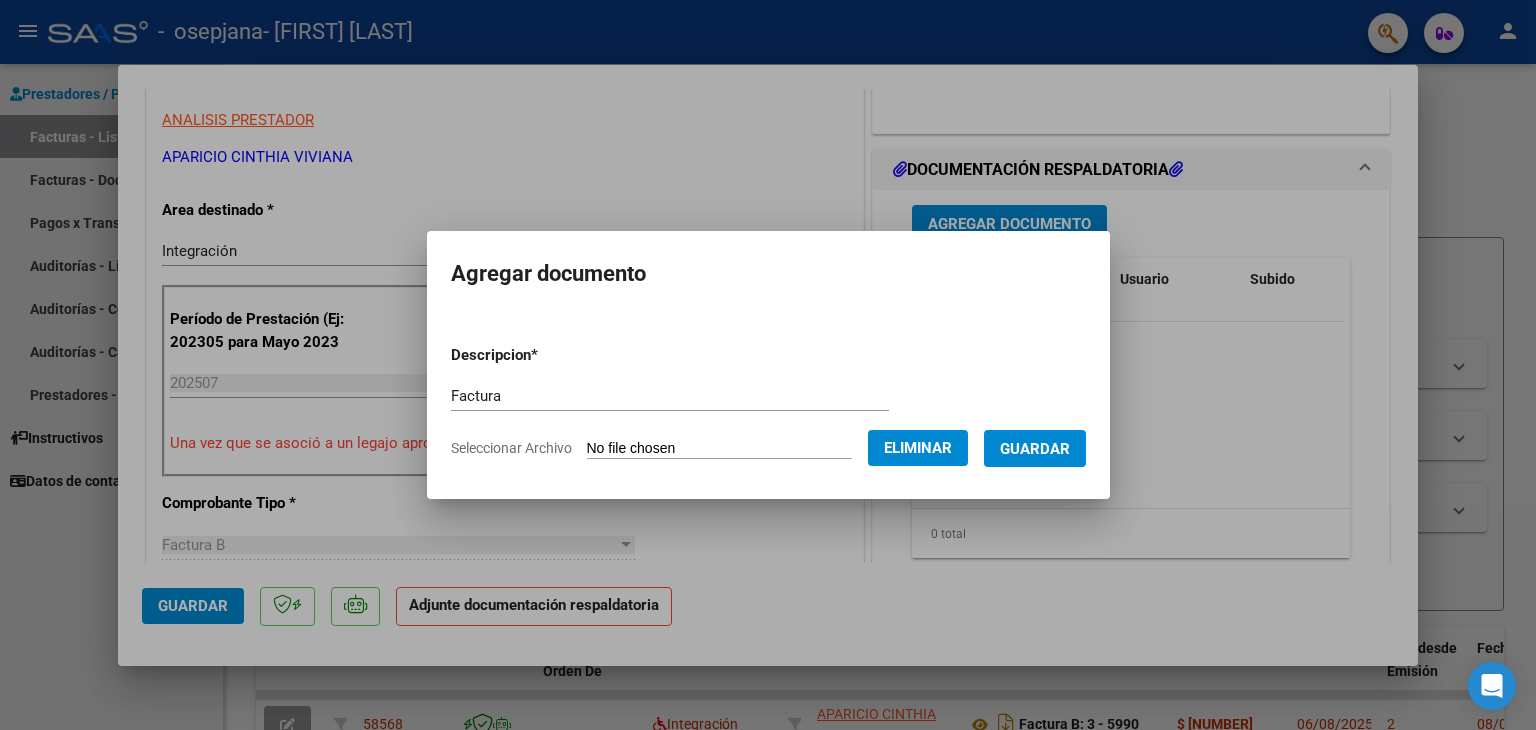 click on "Guardar" at bounding box center [1035, 449] 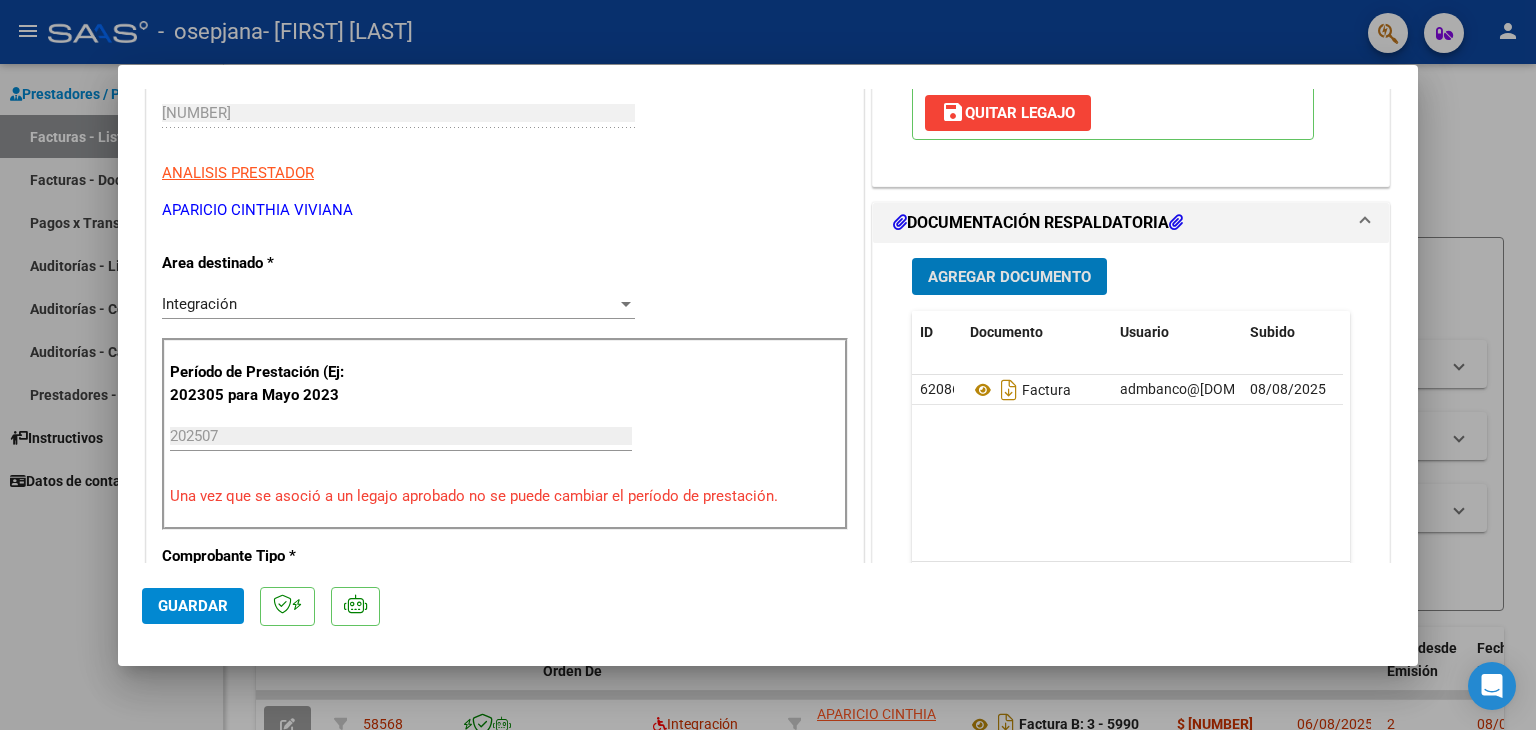 scroll, scrollTop: 300, scrollLeft: 0, axis: vertical 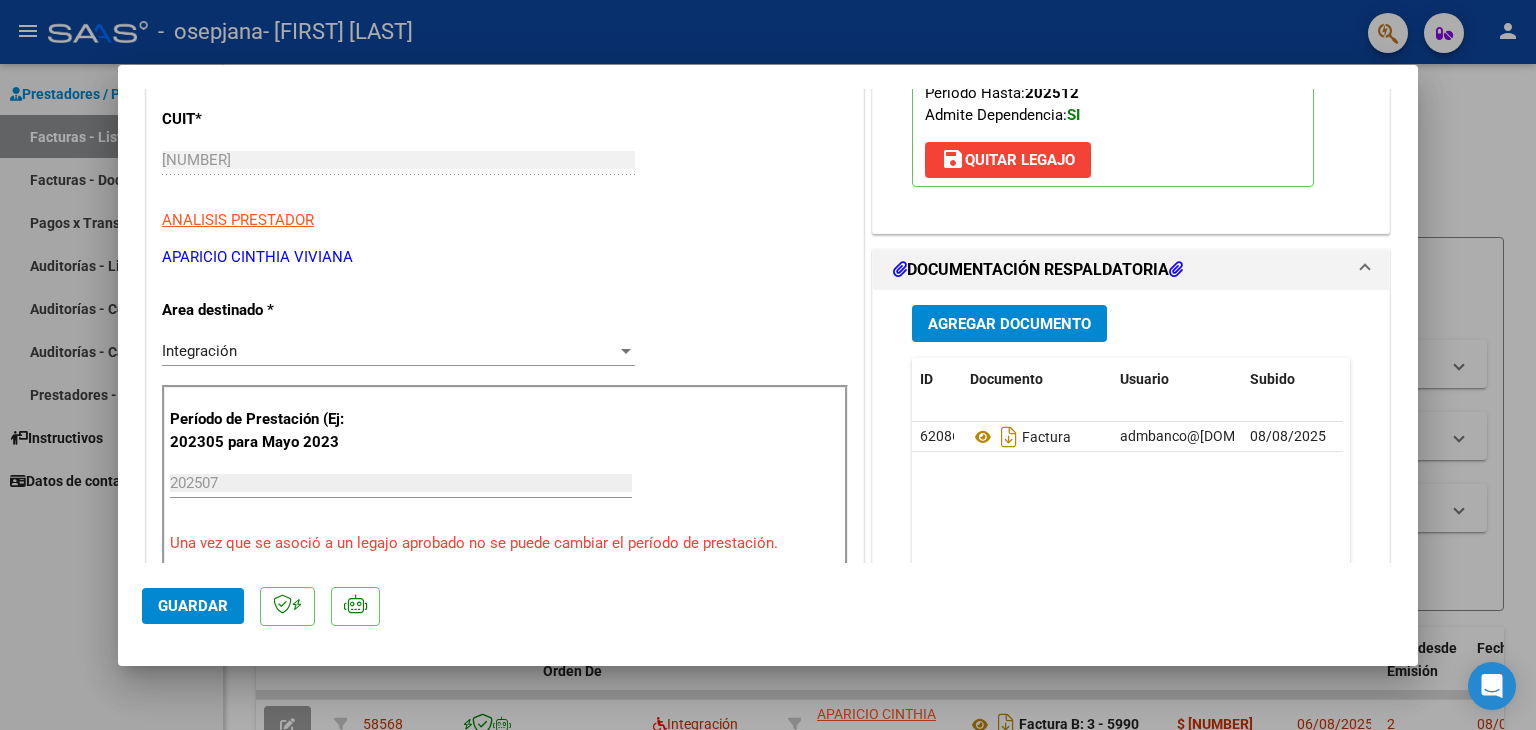 click on "APARICIO CINTHIA VIVIANA" at bounding box center [505, 257] 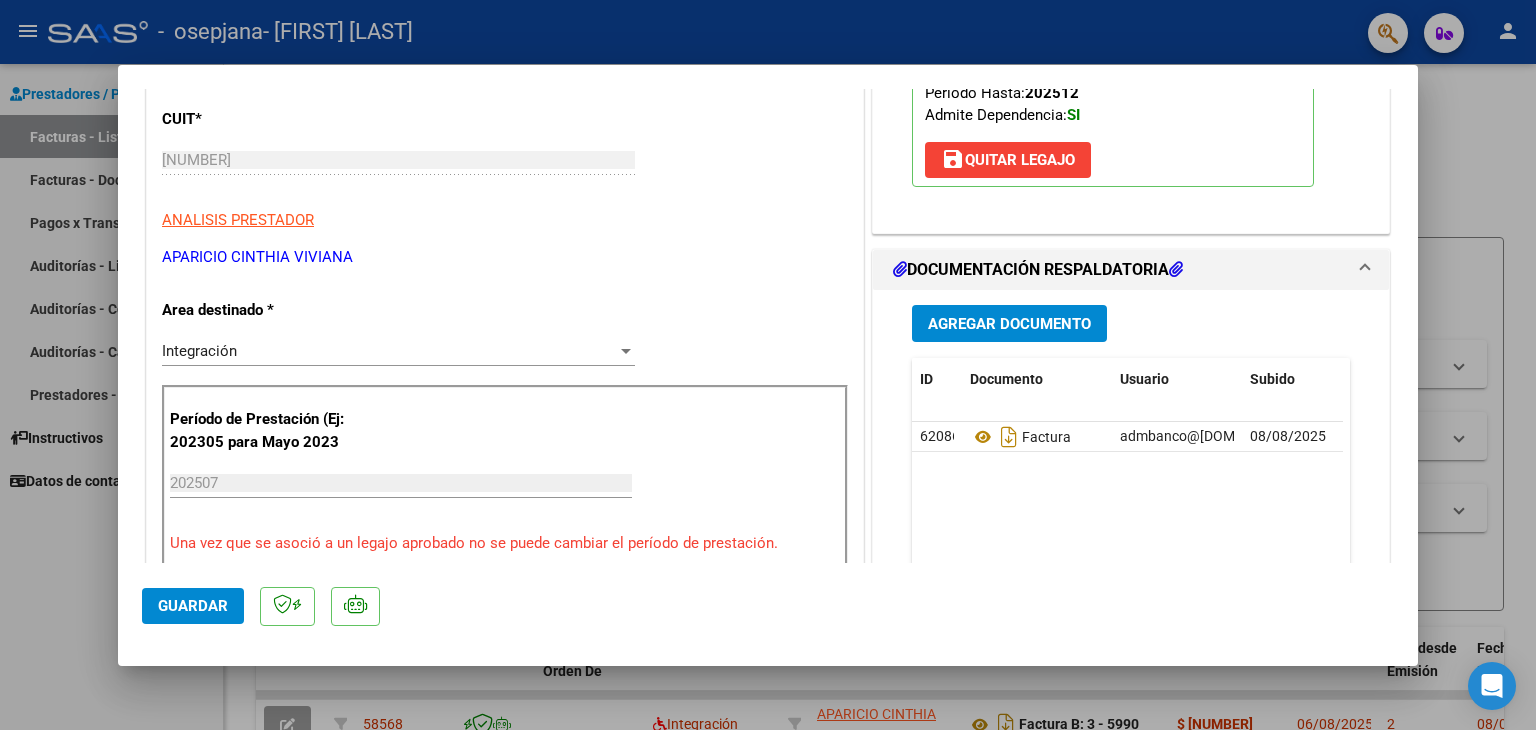 click on "Agregar Documento" at bounding box center [1009, 324] 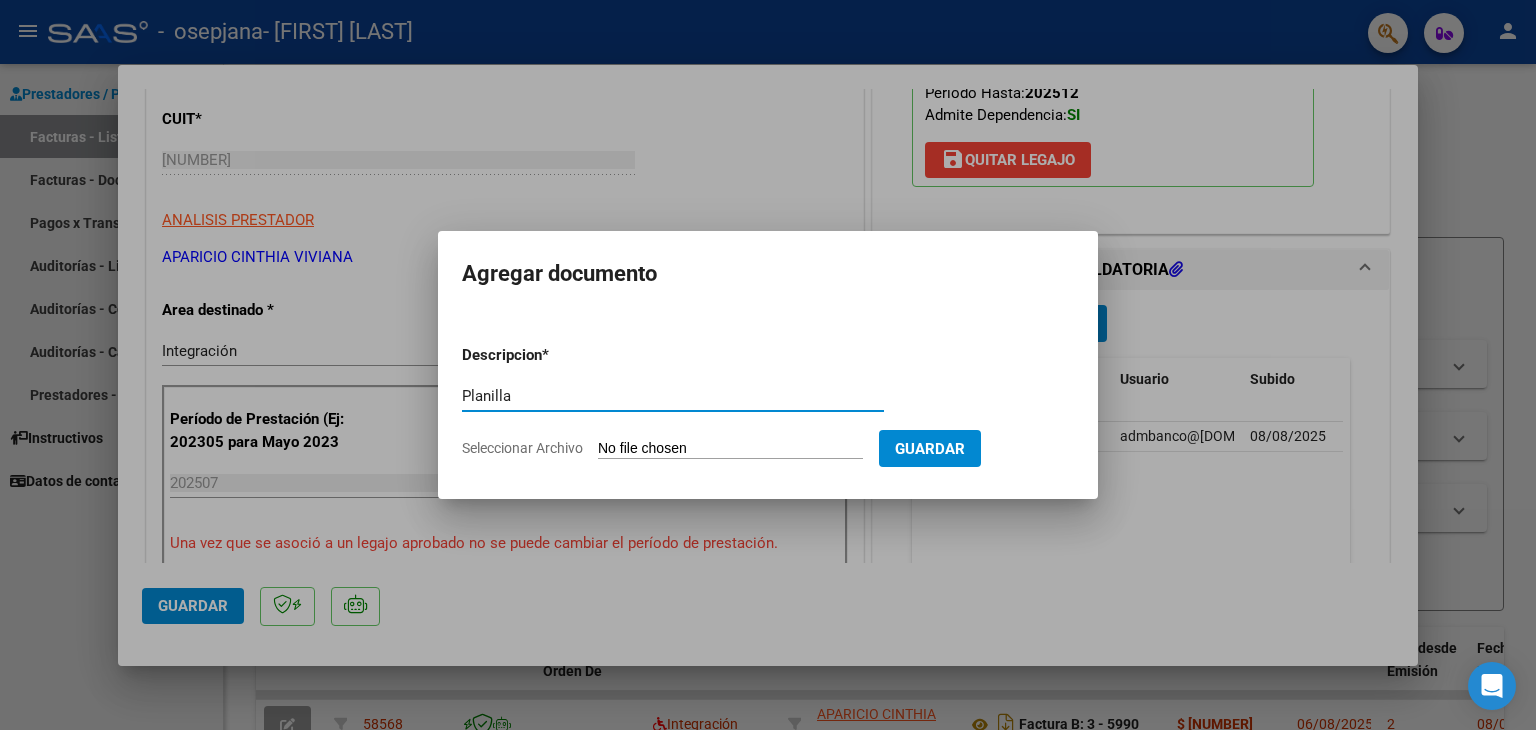 type on "Planilla" 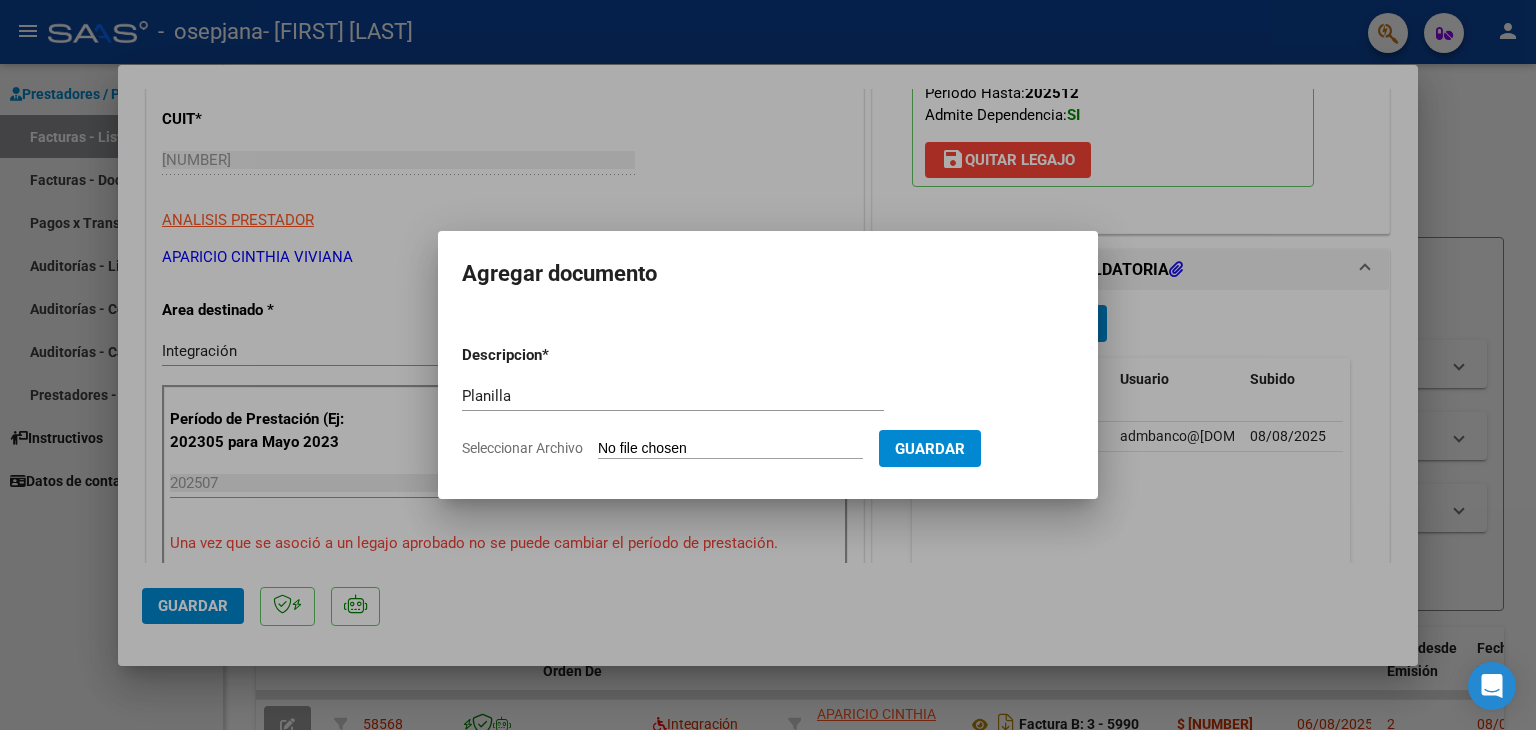 click on "Seleccionar Archivo" 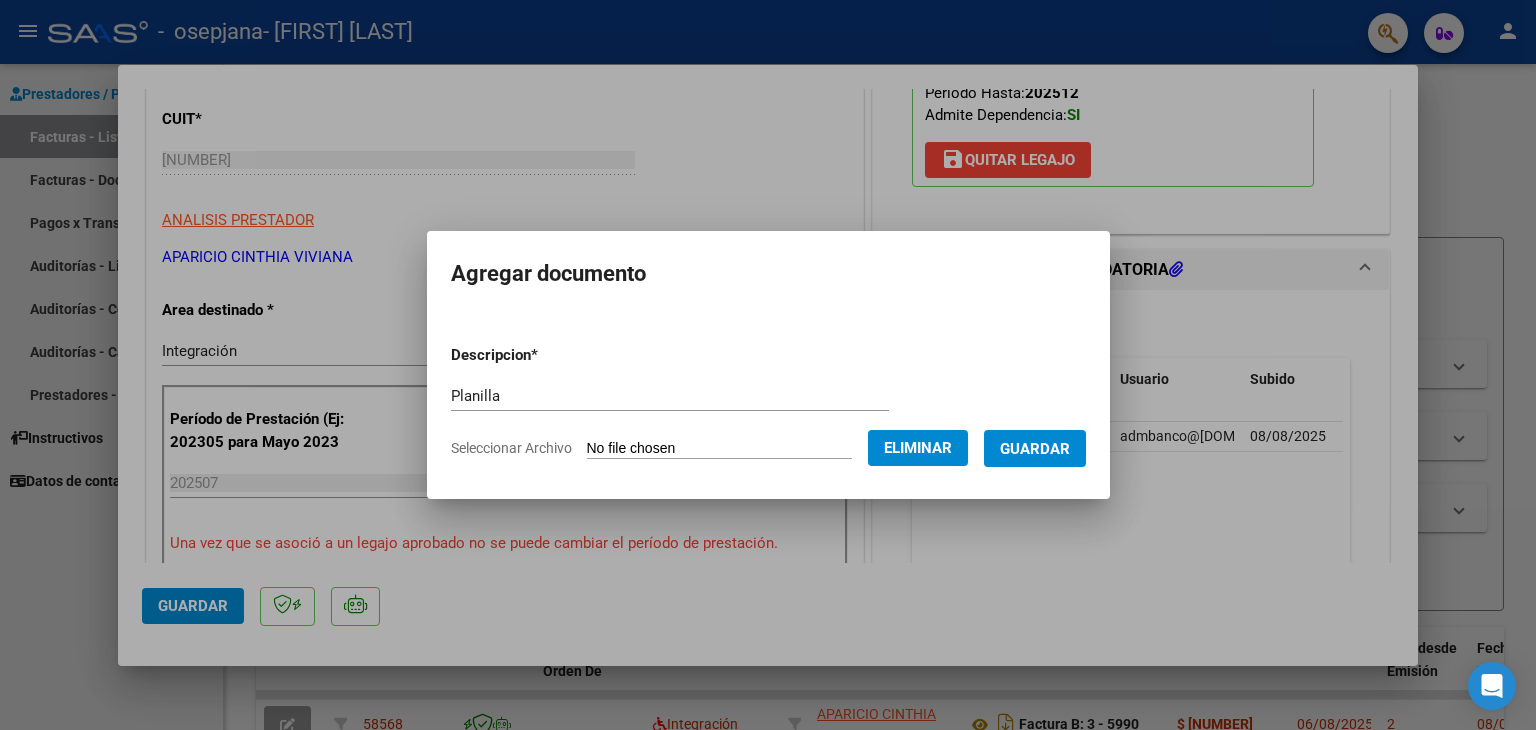 click on "Guardar" at bounding box center (1035, 449) 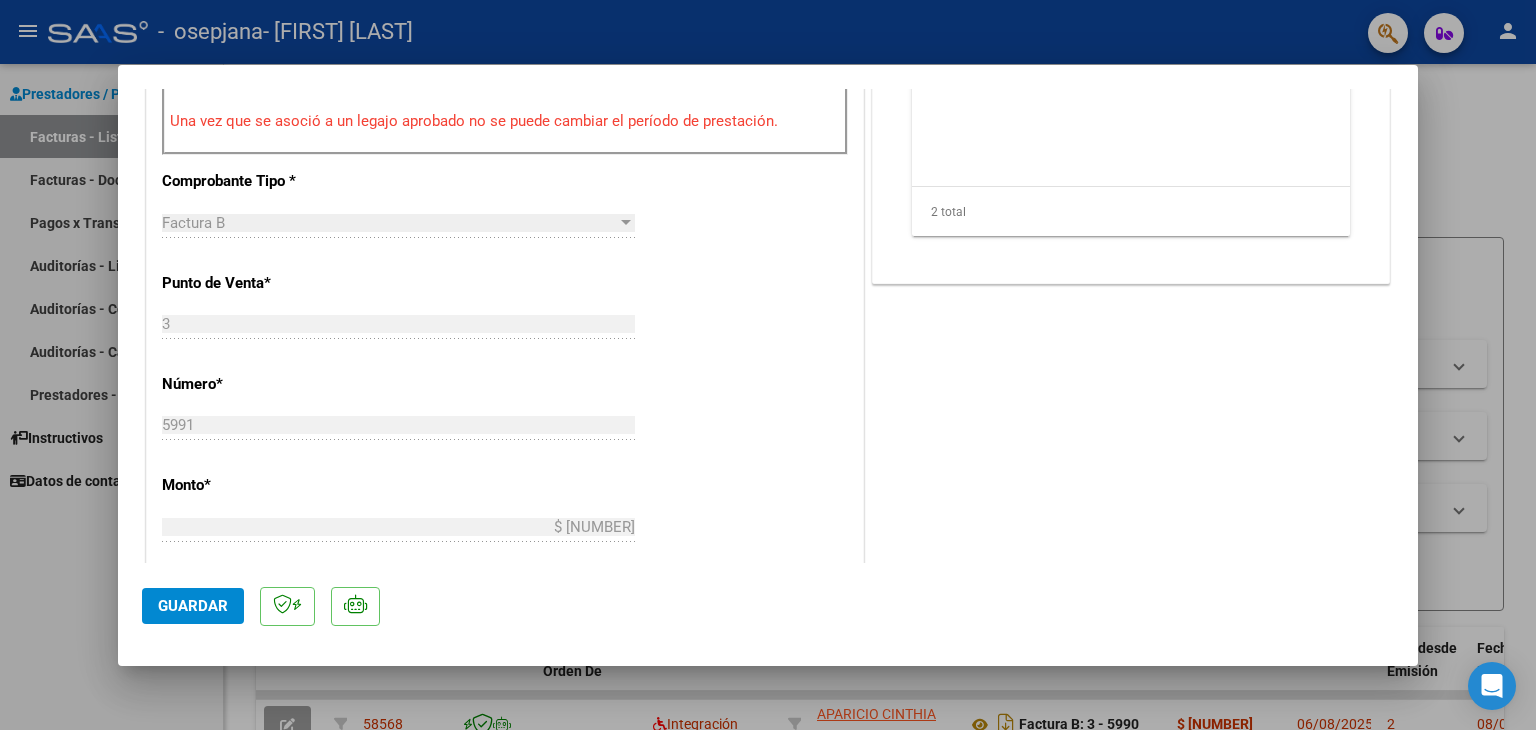 scroll, scrollTop: 800, scrollLeft: 0, axis: vertical 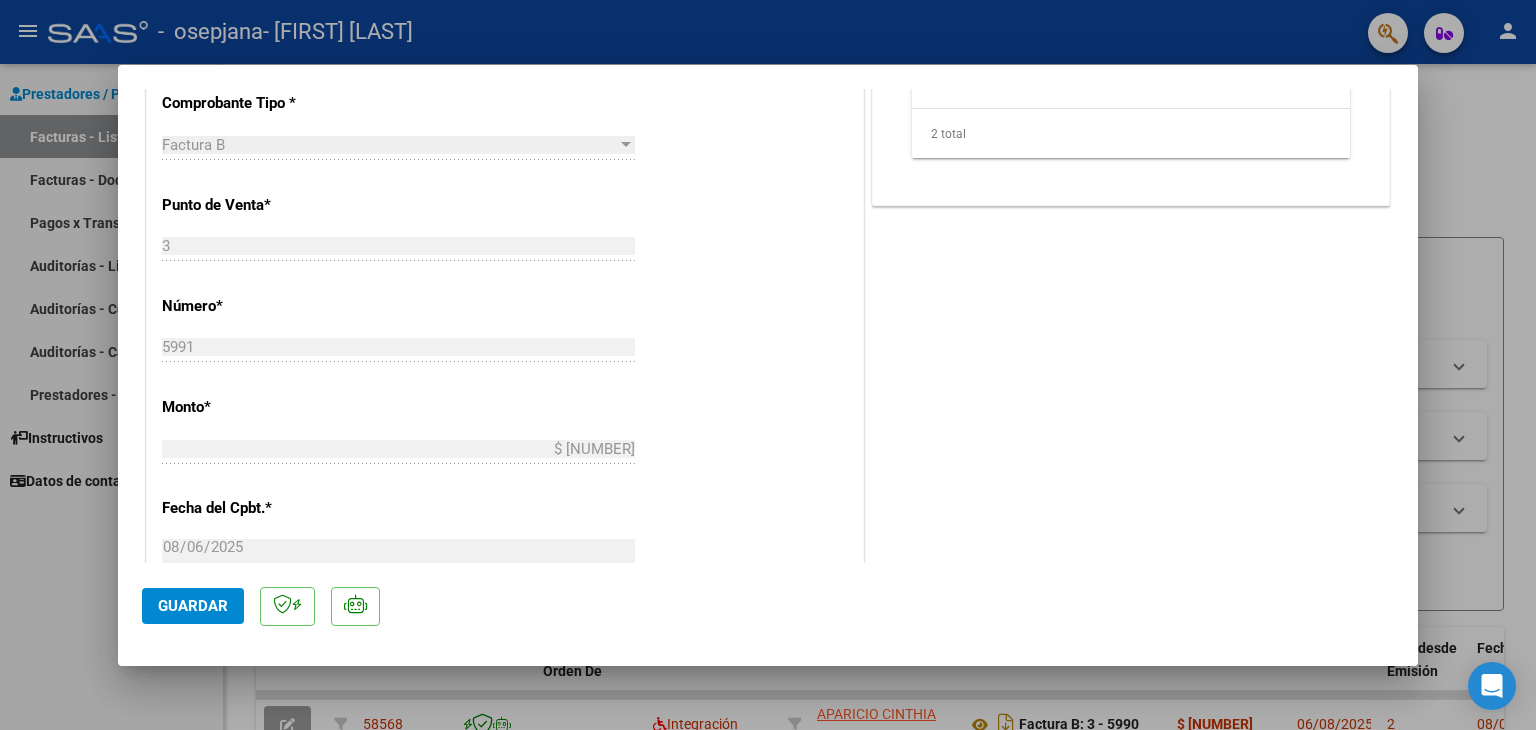 click on "Guardar" 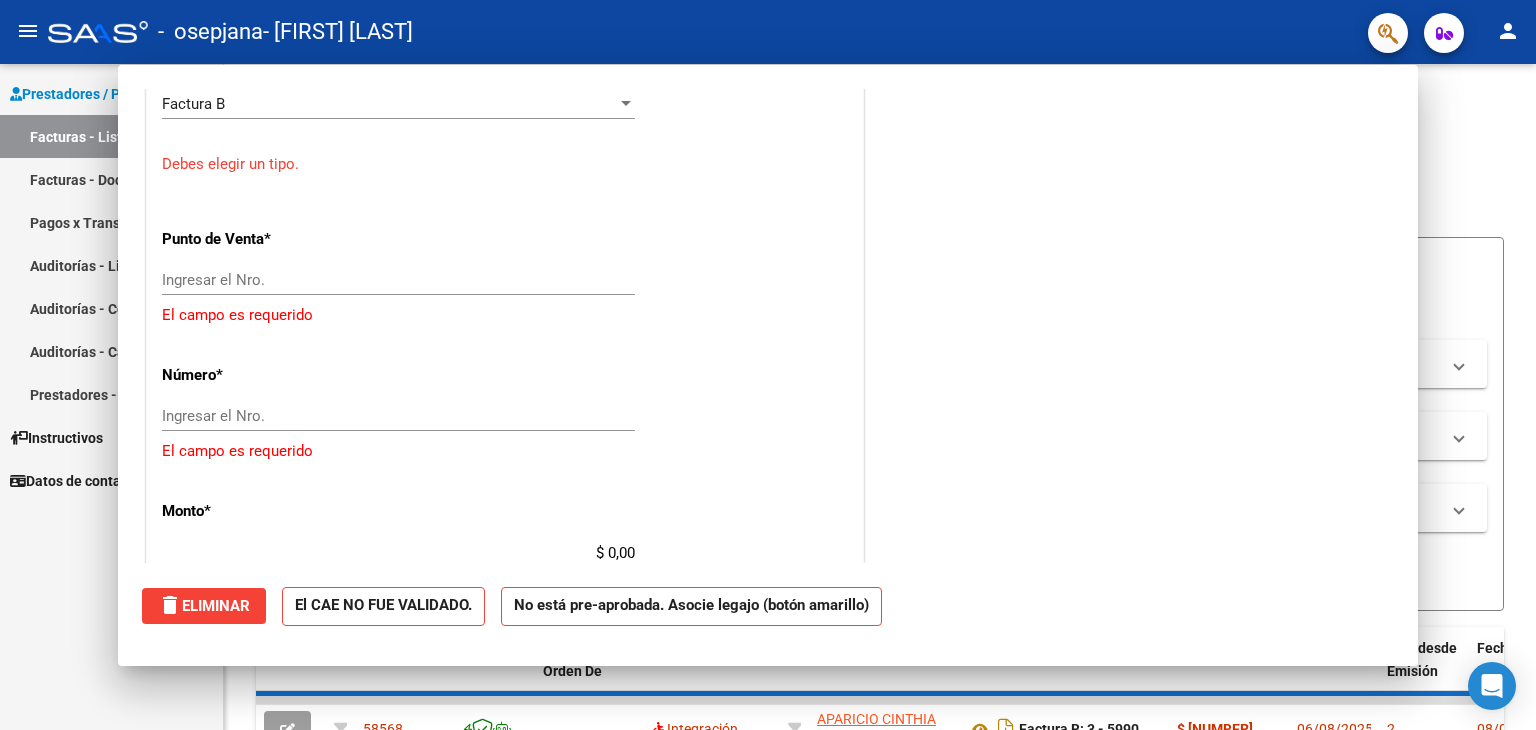 scroll, scrollTop: 0, scrollLeft: 0, axis: both 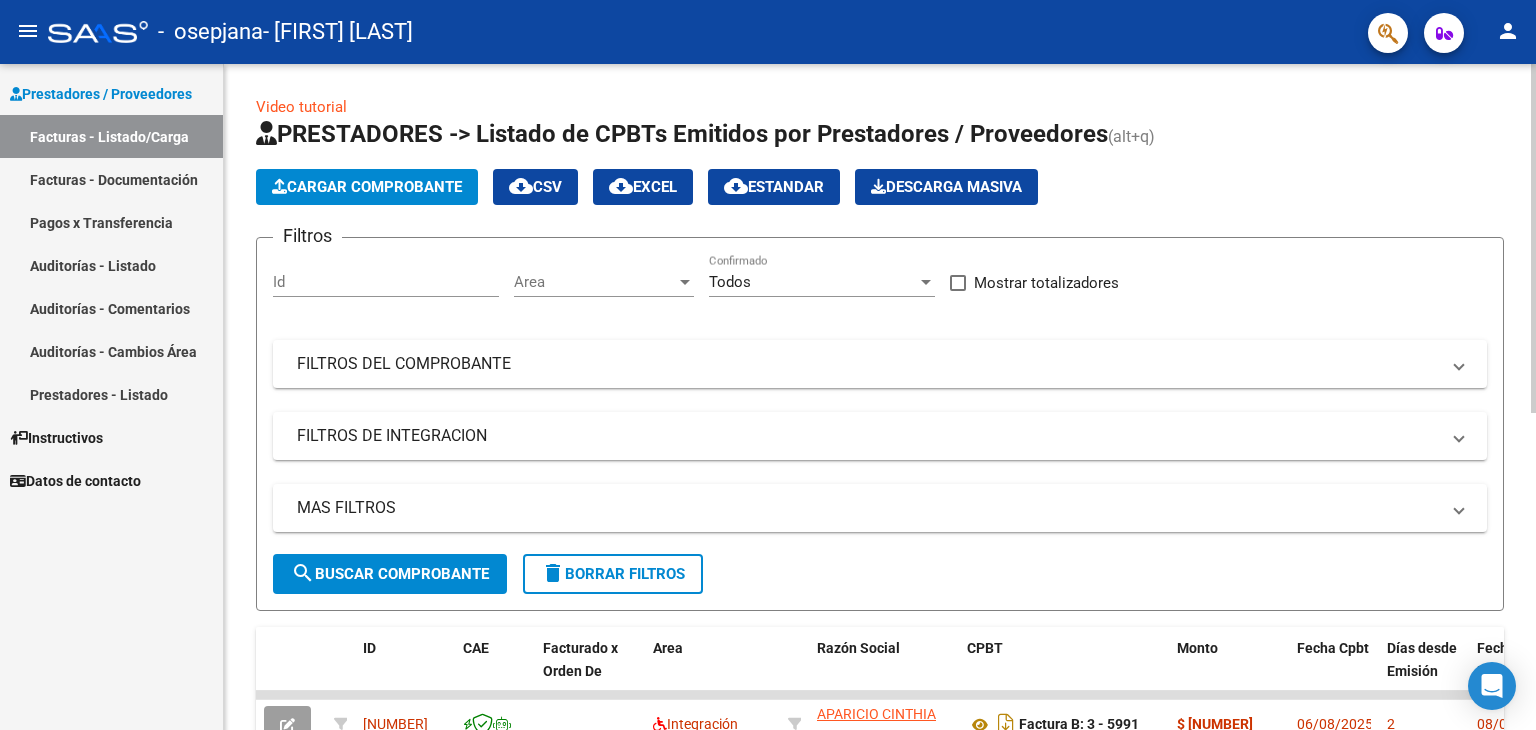 click on "Cargar Comprobante" 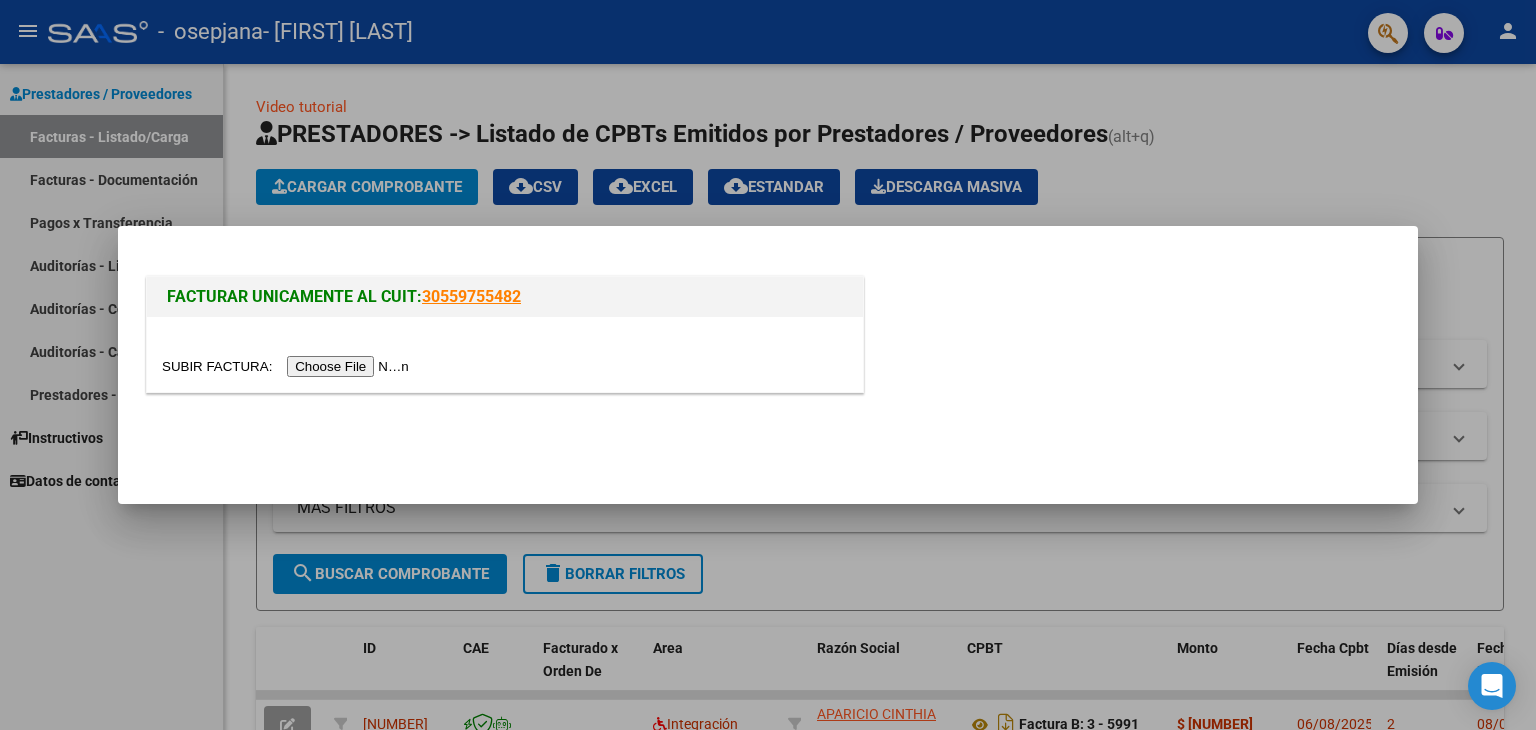 click at bounding box center [288, 366] 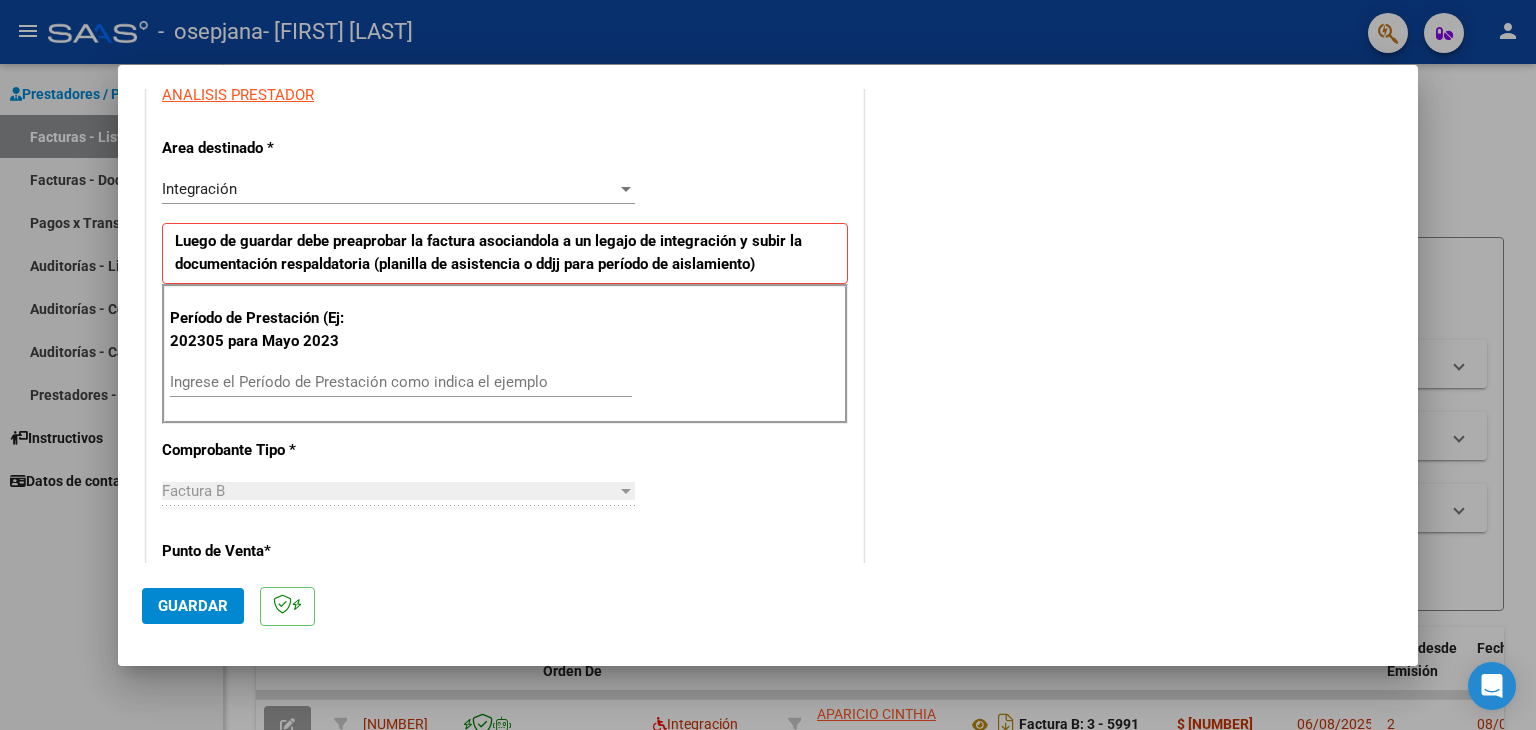 scroll, scrollTop: 400, scrollLeft: 0, axis: vertical 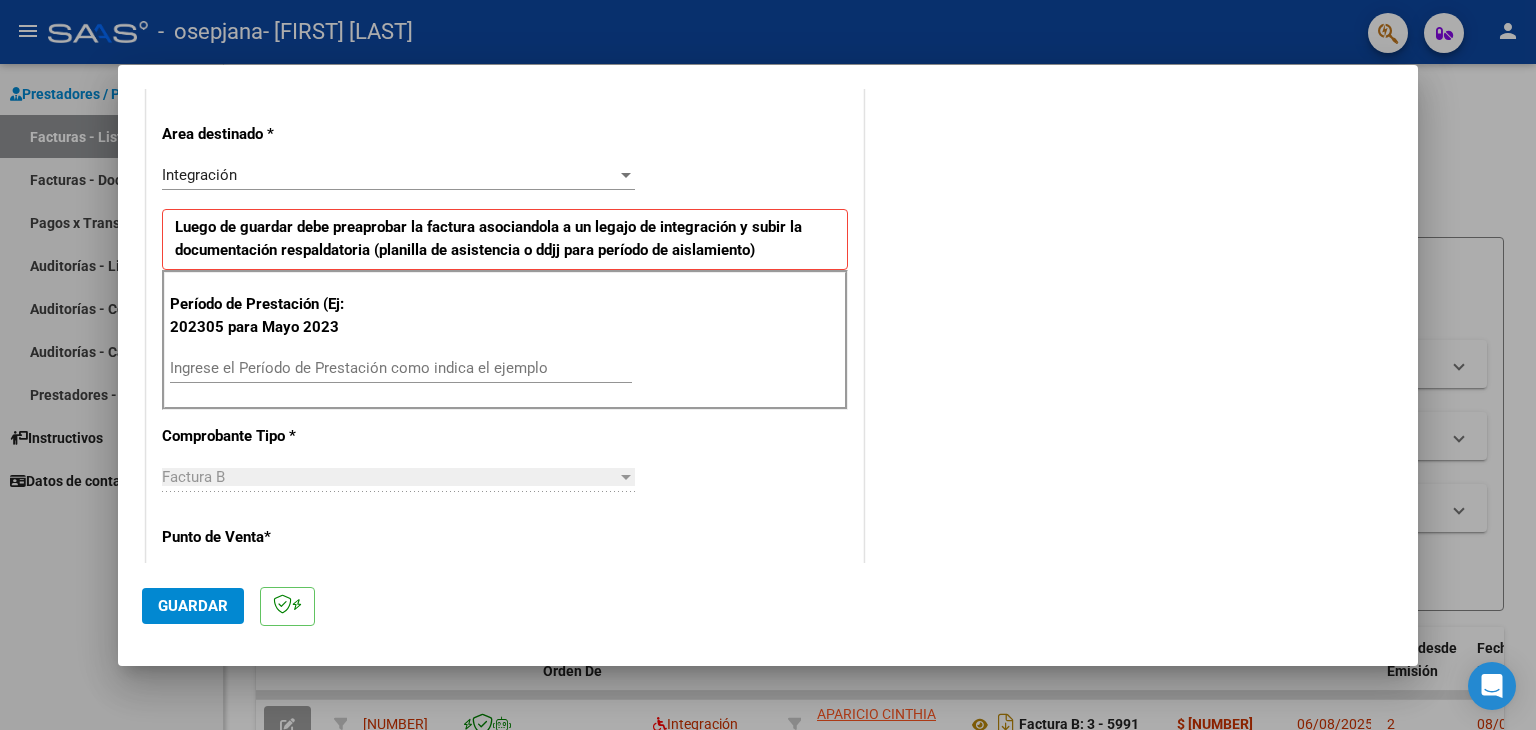 click on "Ingrese el Período de Prestación como indica el ejemplo" at bounding box center [401, 368] 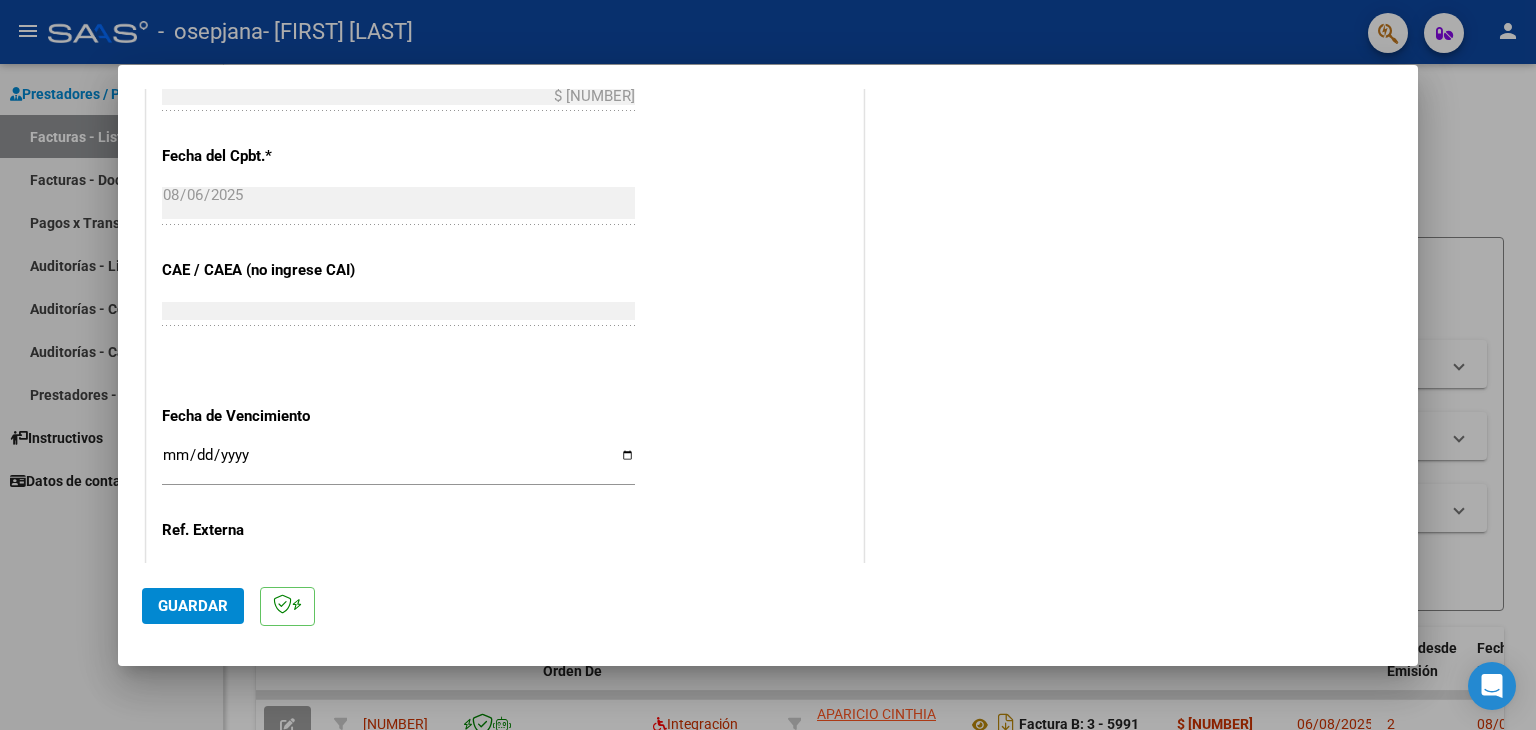 scroll, scrollTop: 1100, scrollLeft: 0, axis: vertical 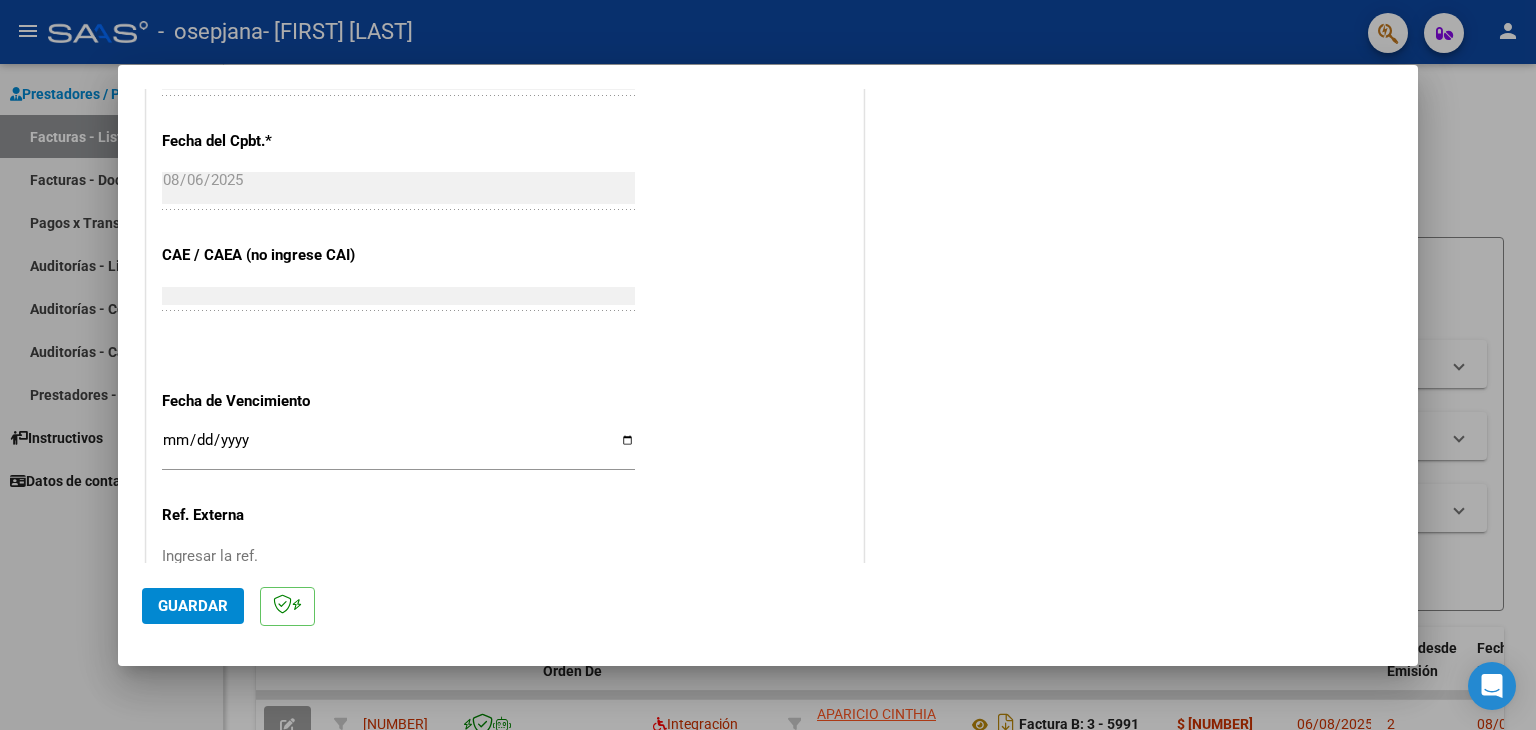 type on "202507" 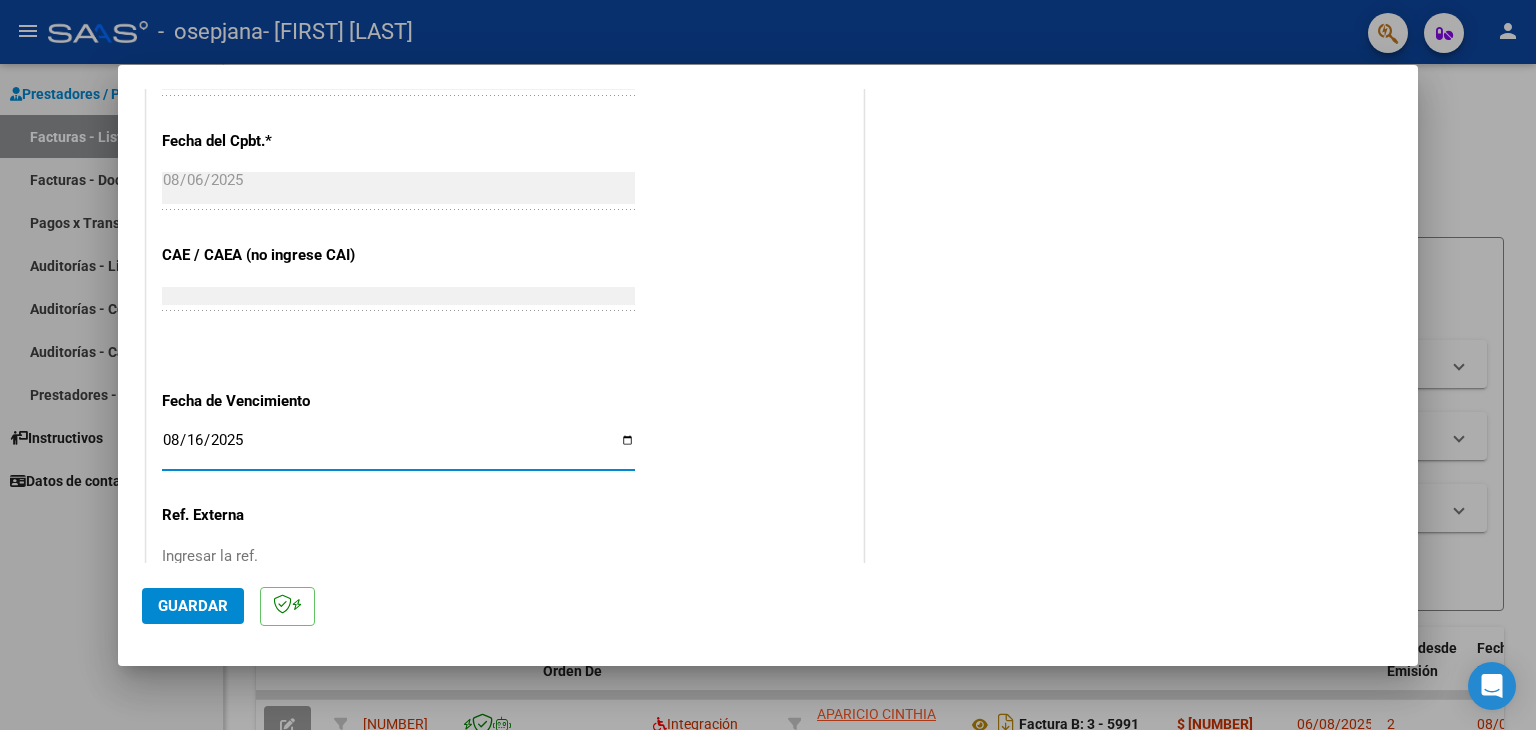 type on "2025-08-16" 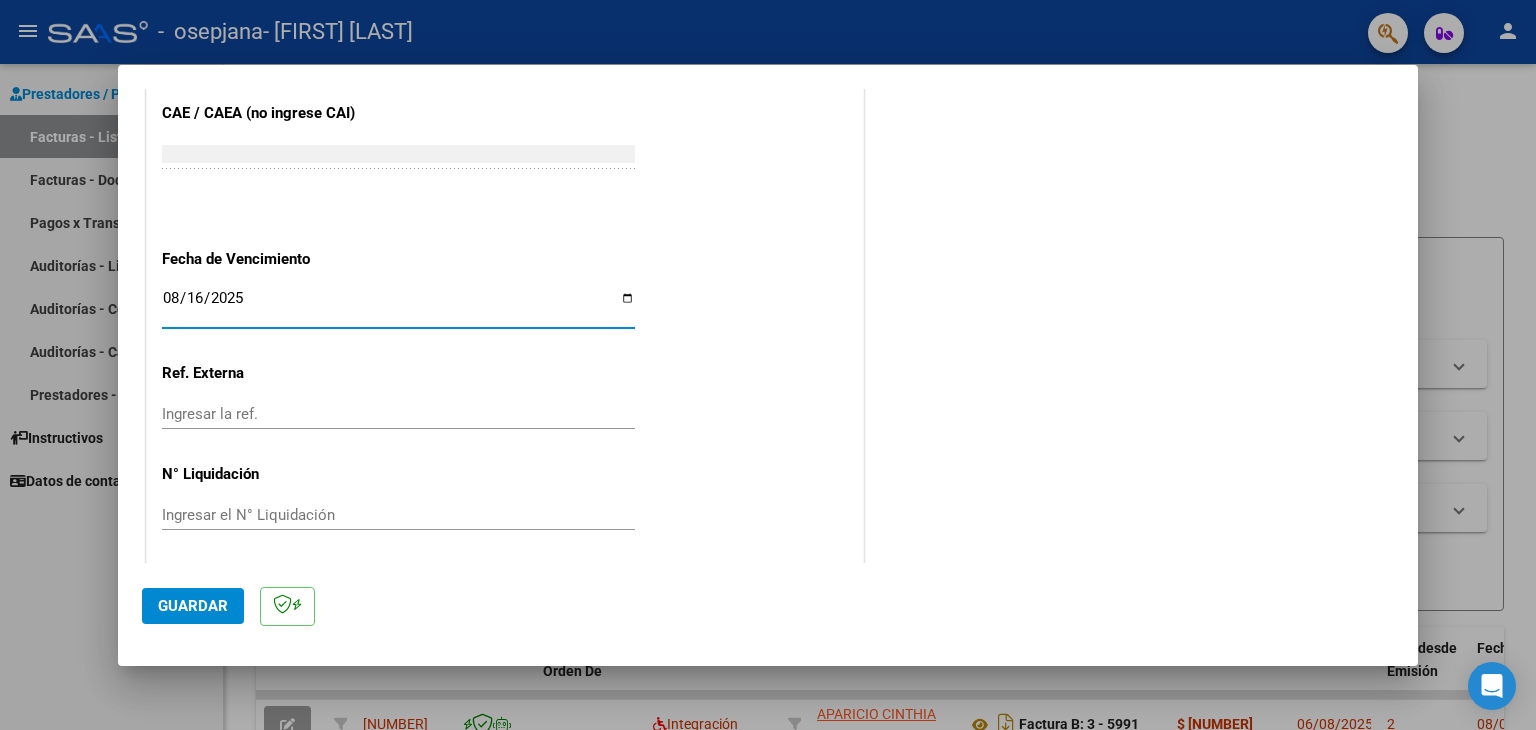 scroll, scrollTop: 1245, scrollLeft: 0, axis: vertical 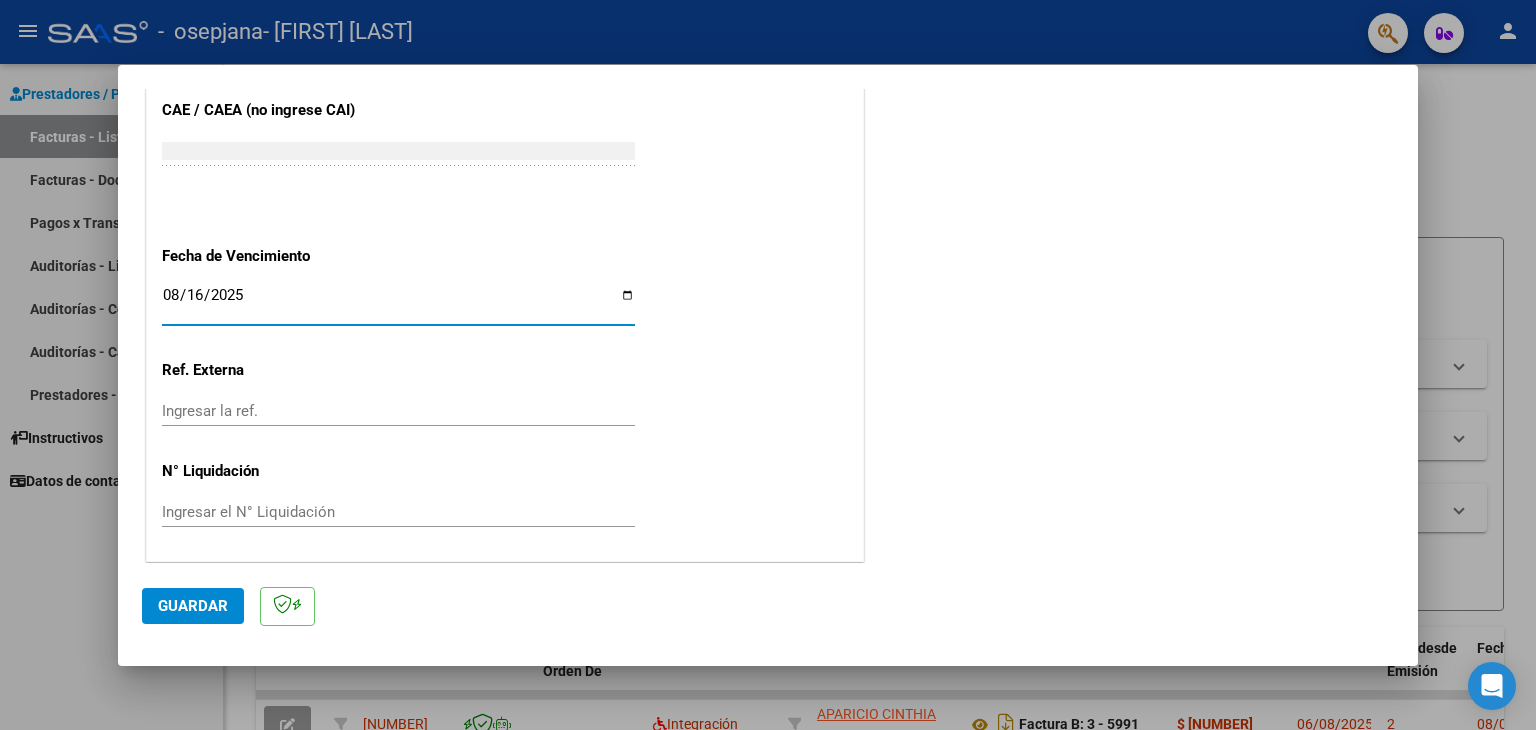 click on "Guardar" 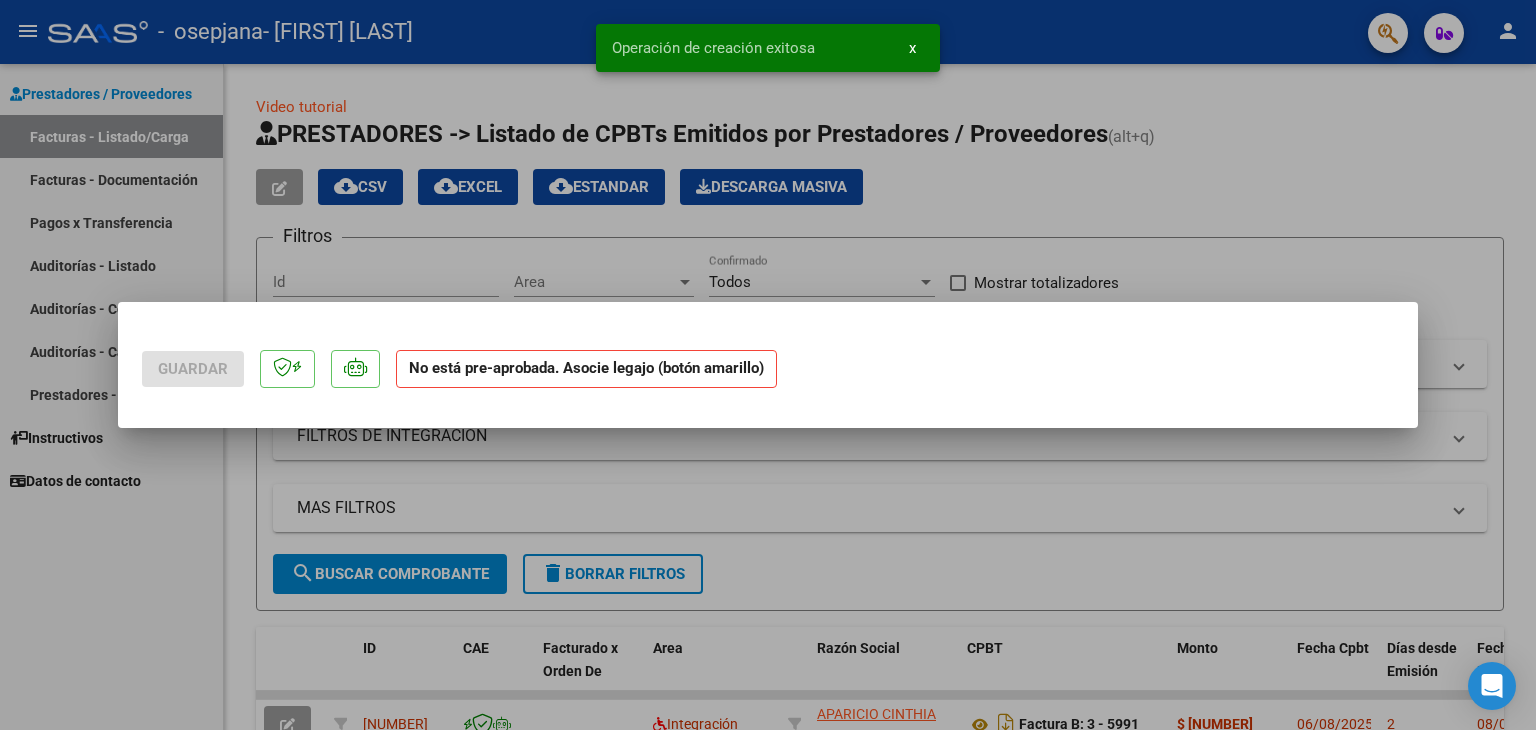 scroll, scrollTop: 0, scrollLeft: 0, axis: both 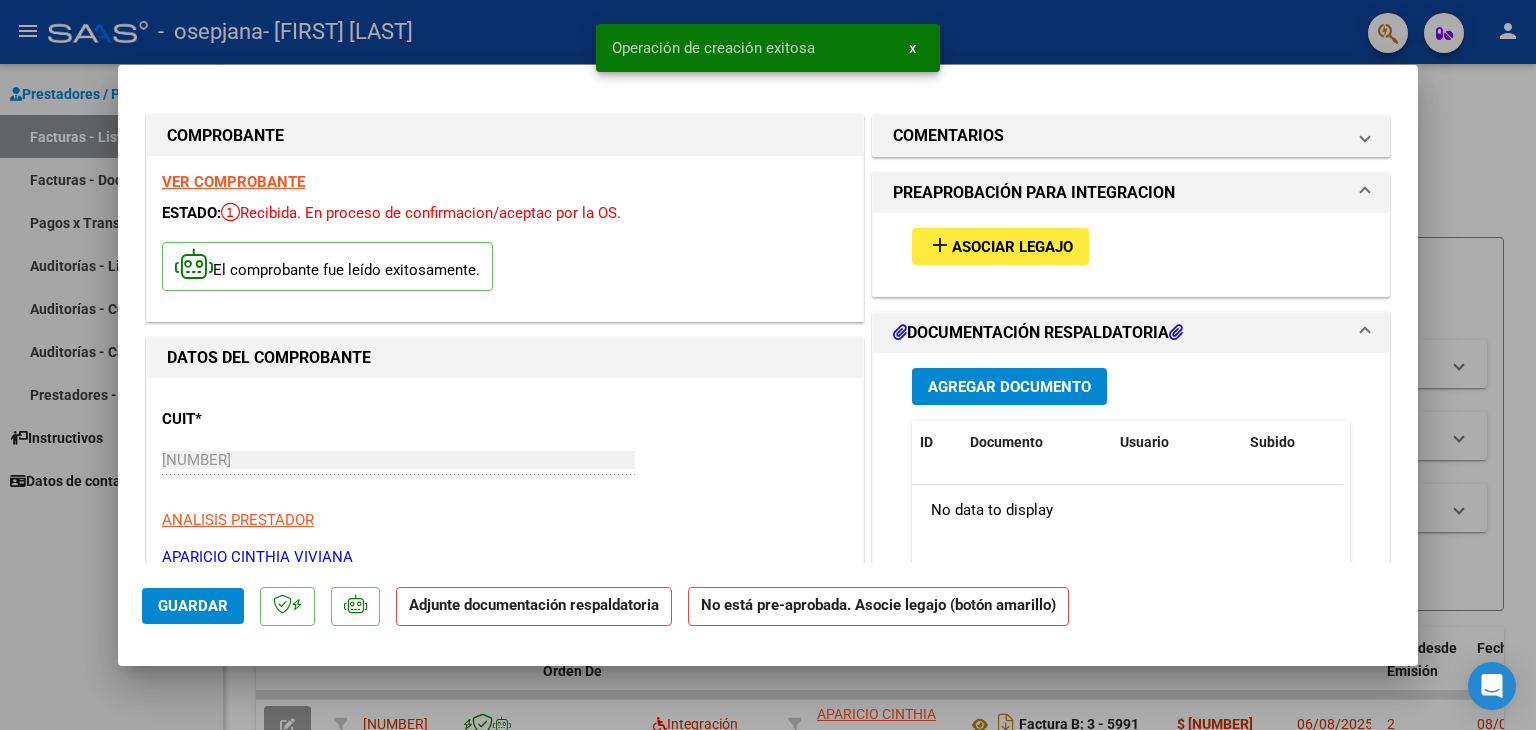 click on "Asociar Legajo" at bounding box center [1012, 247] 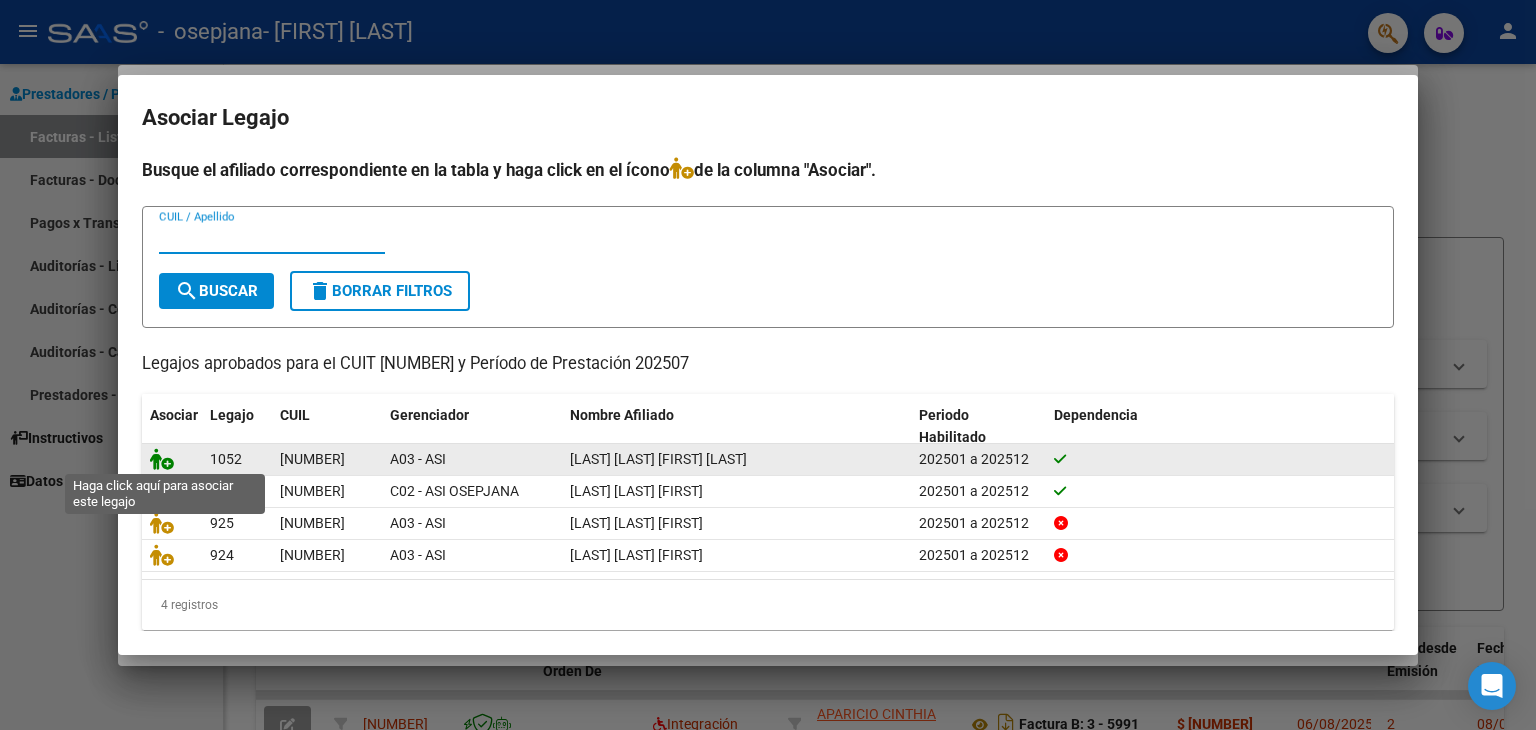 click 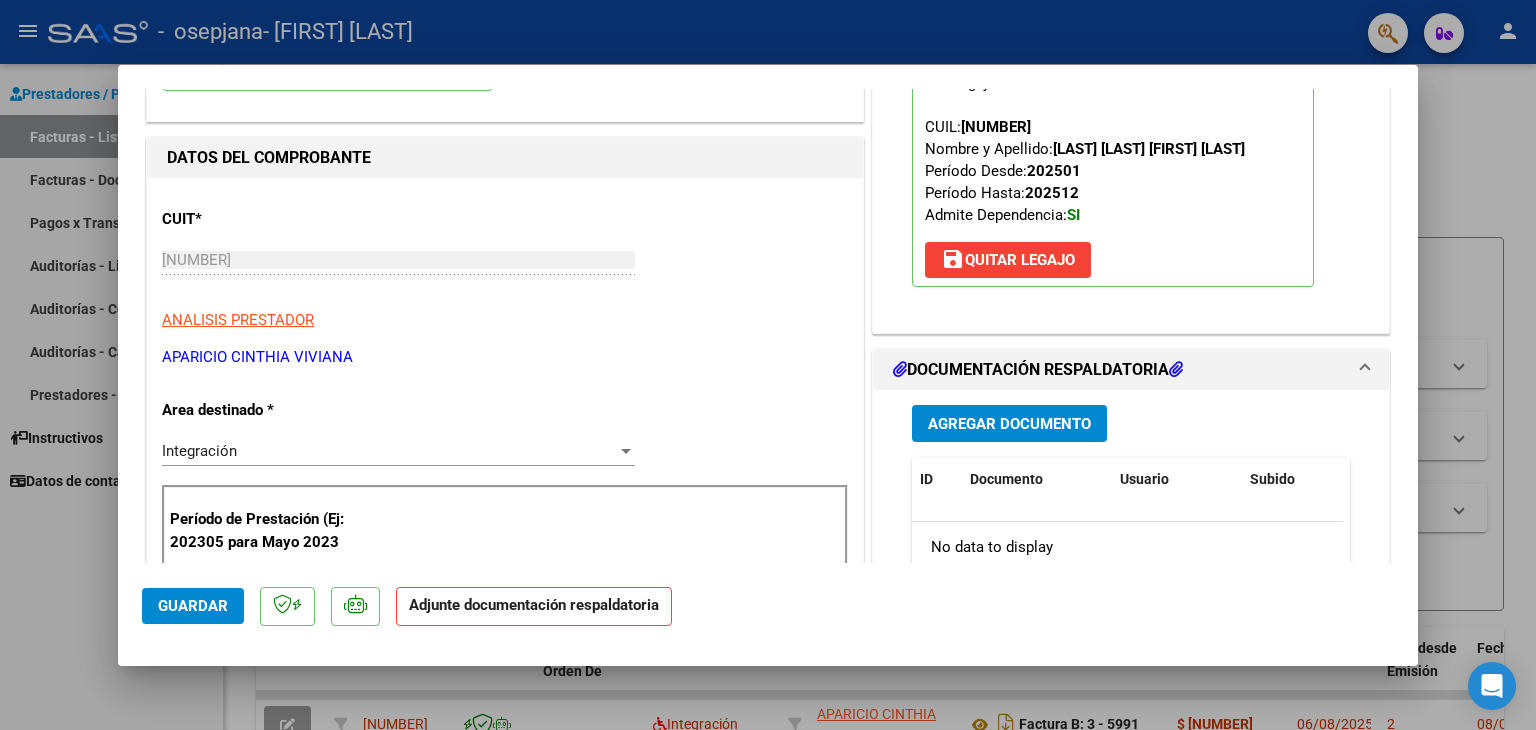 scroll, scrollTop: 300, scrollLeft: 0, axis: vertical 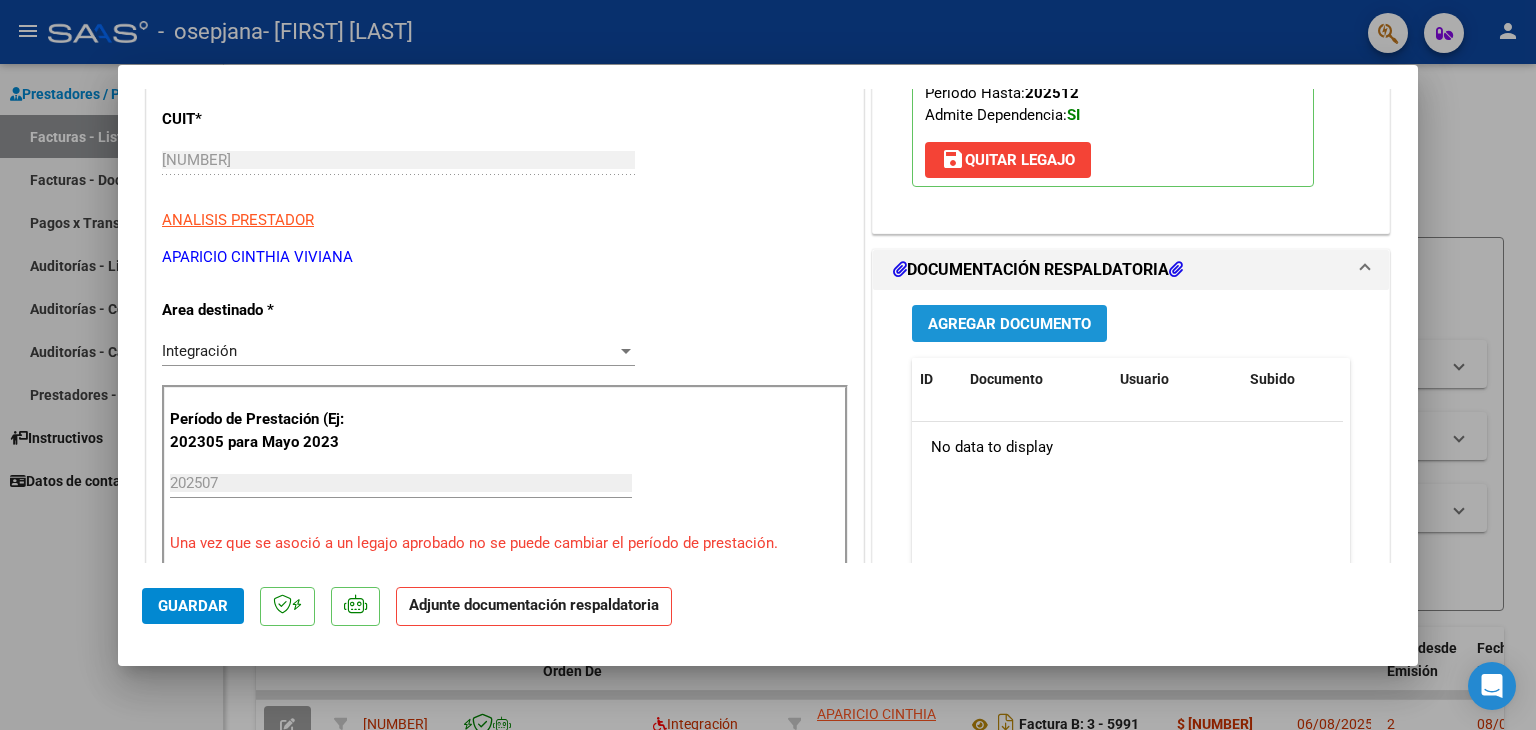 click on "Agregar Documento" at bounding box center [1009, 324] 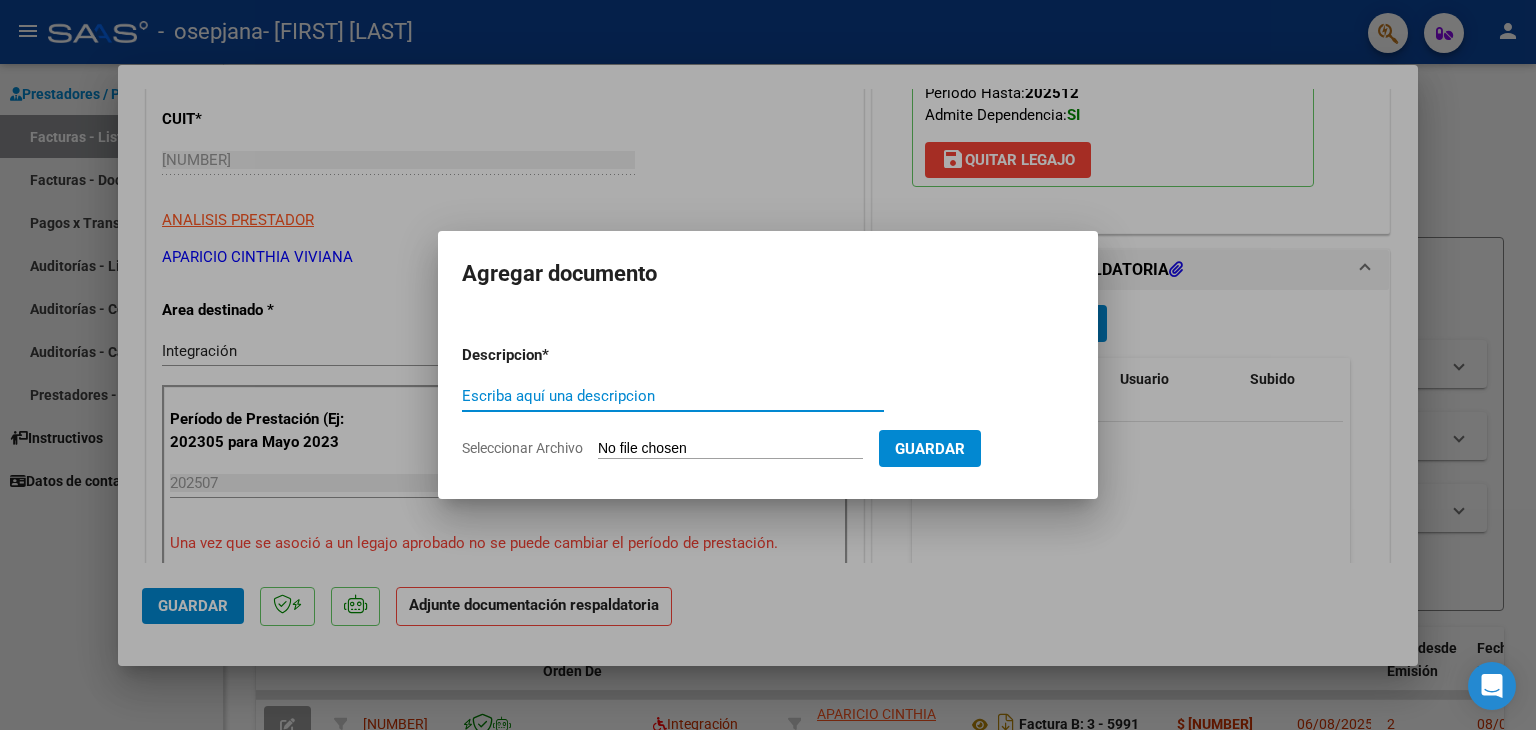 click on "Escriba aquí una descripcion" at bounding box center (673, 396) 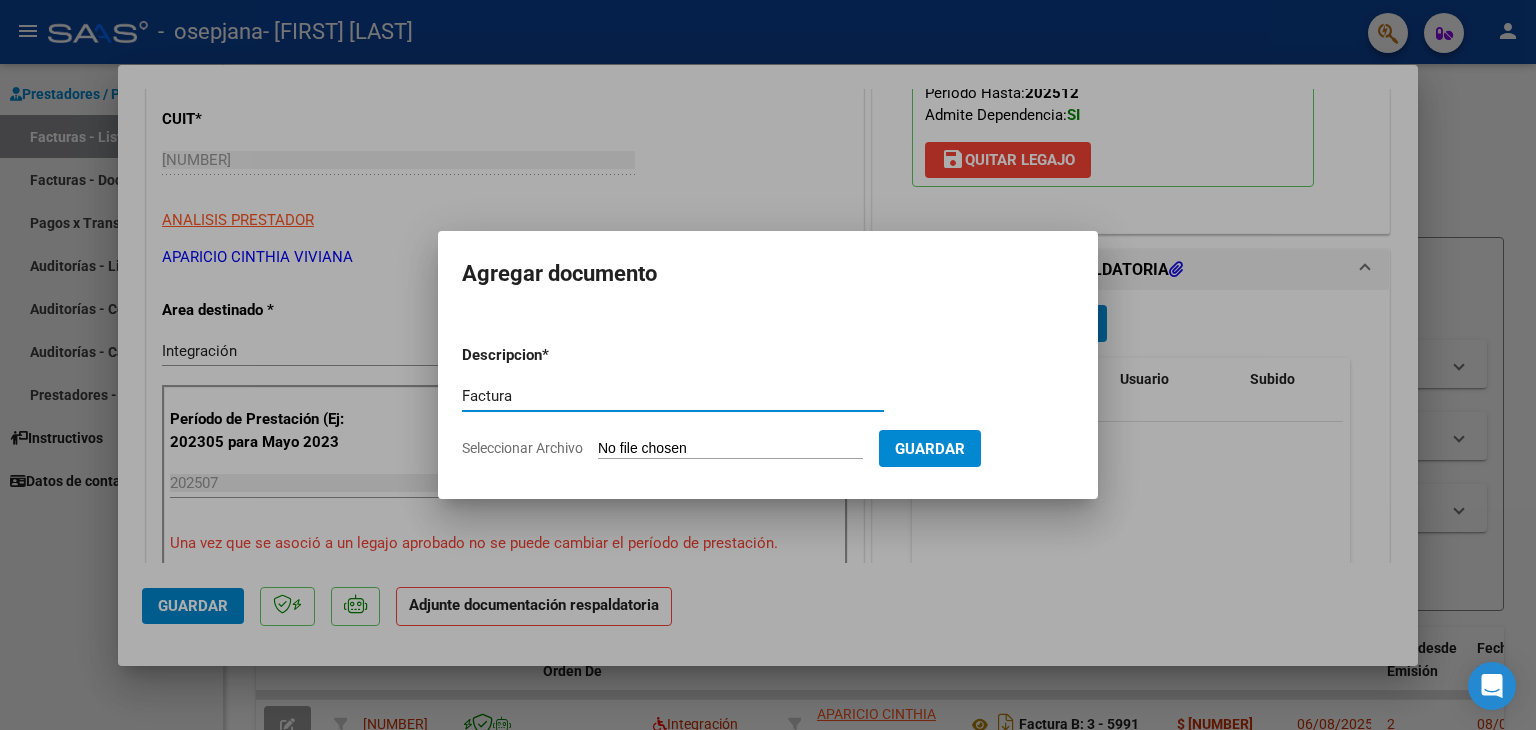type on "Factura" 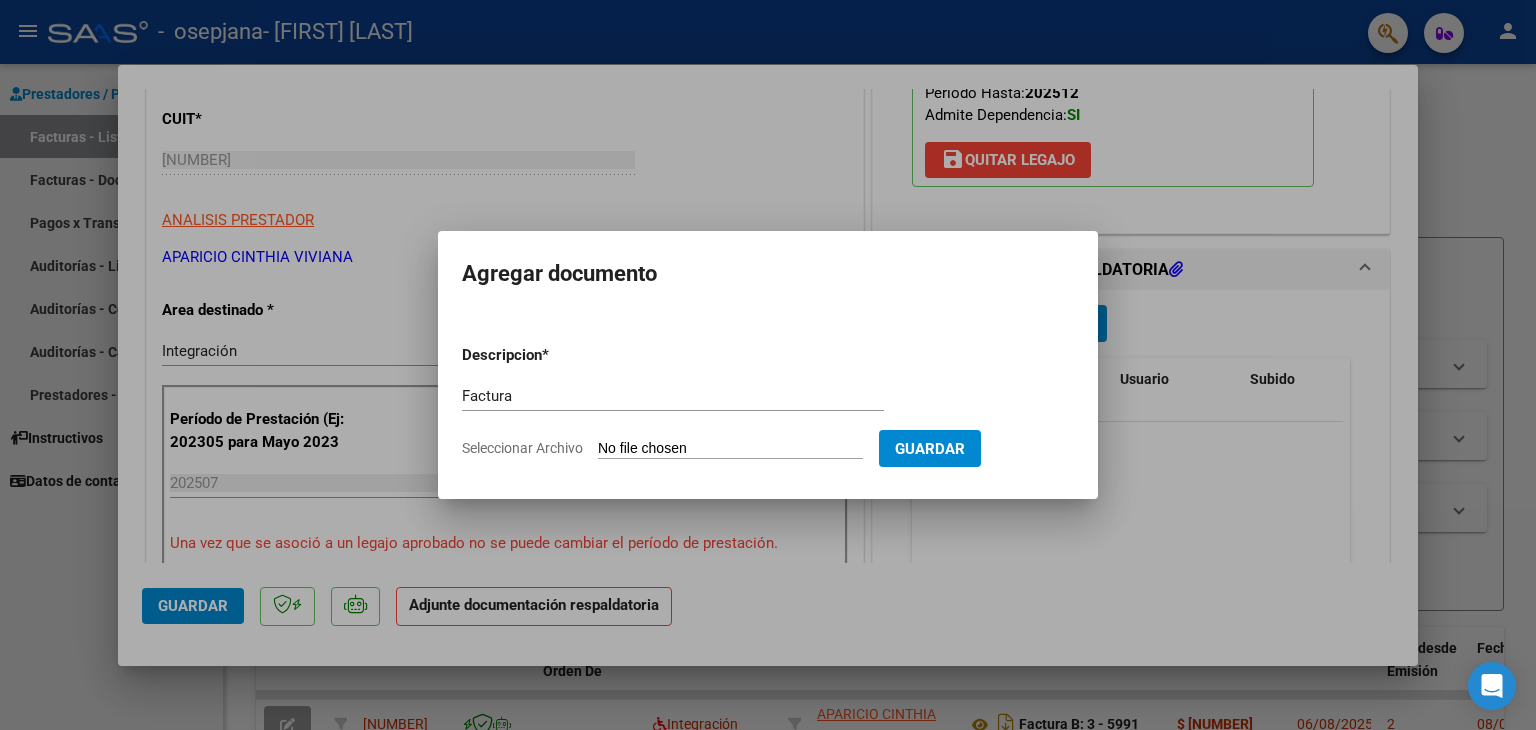 type on "C:\fakepath\[NUMBER]_[NUMBER]_[NUMBER]_[NUMBER].pdf" 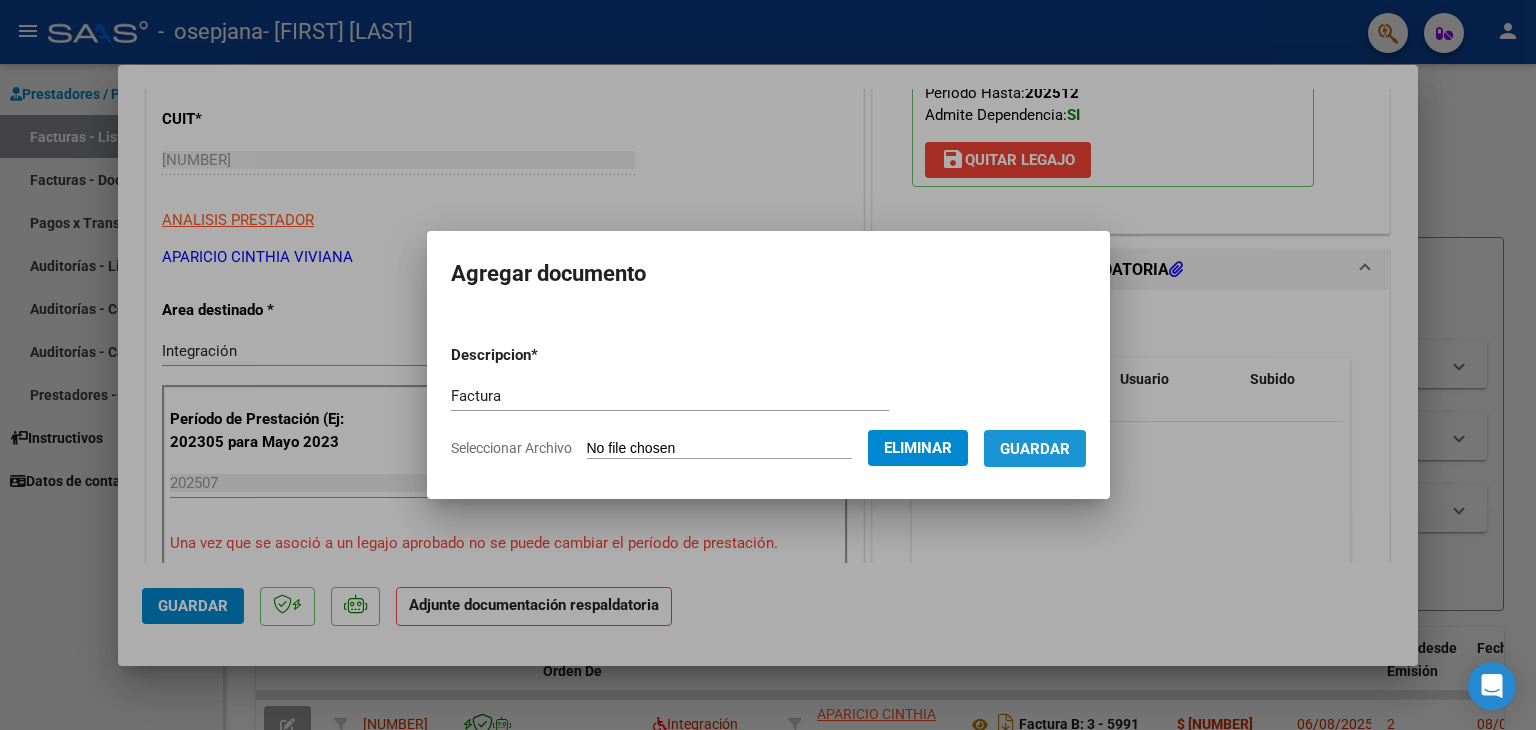 click on "Guardar" at bounding box center (1035, 449) 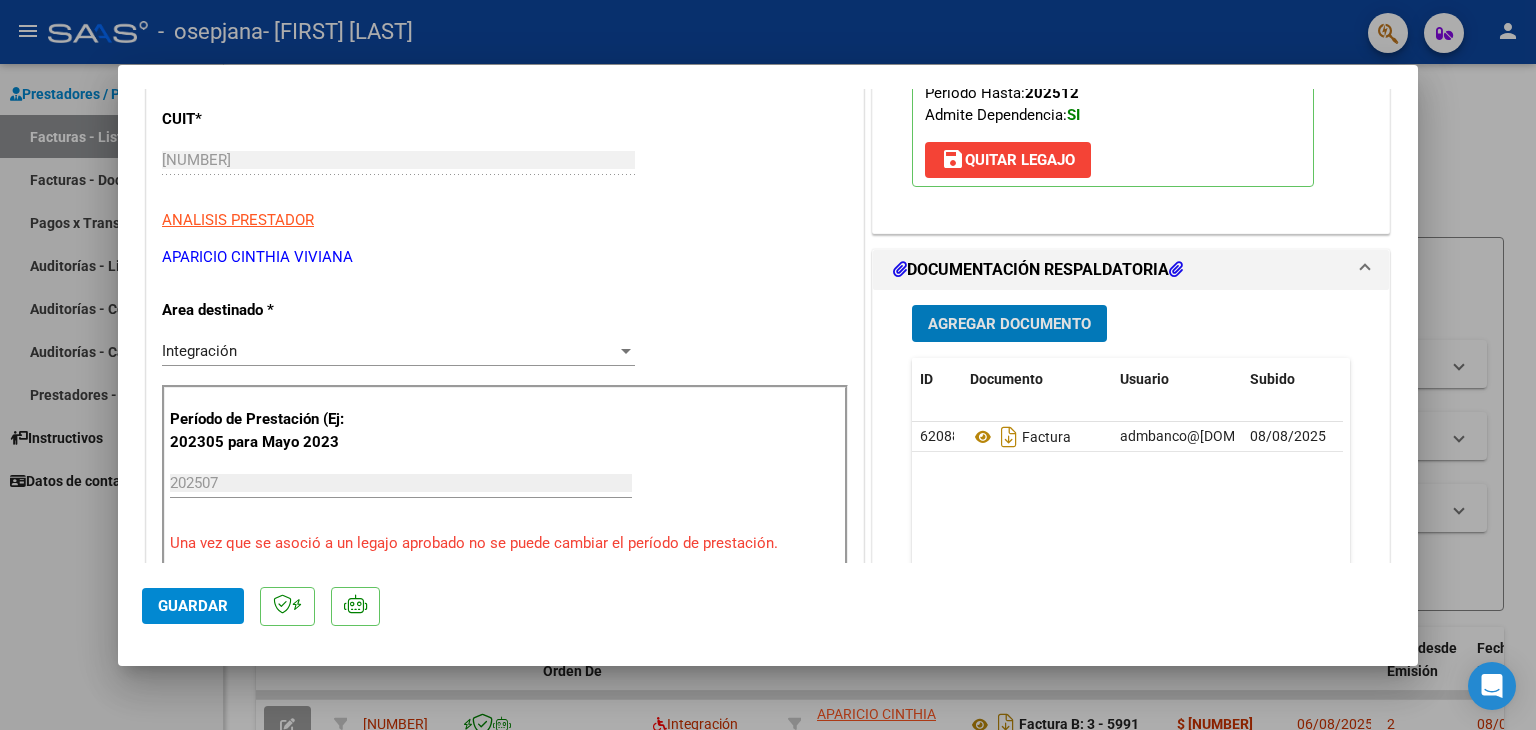 click on "Agregar Documento" at bounding box center (1009, 324) 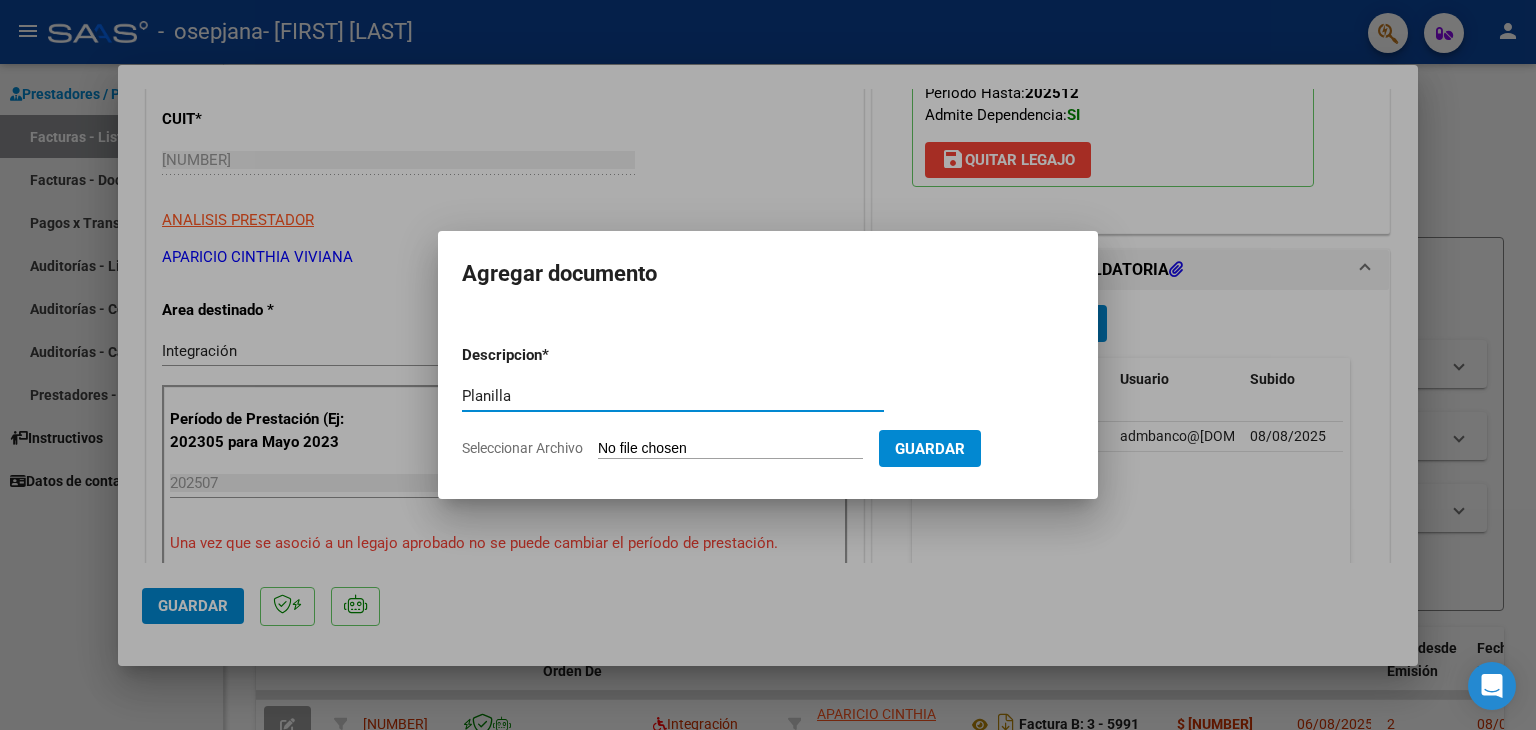 type on "Planilla" 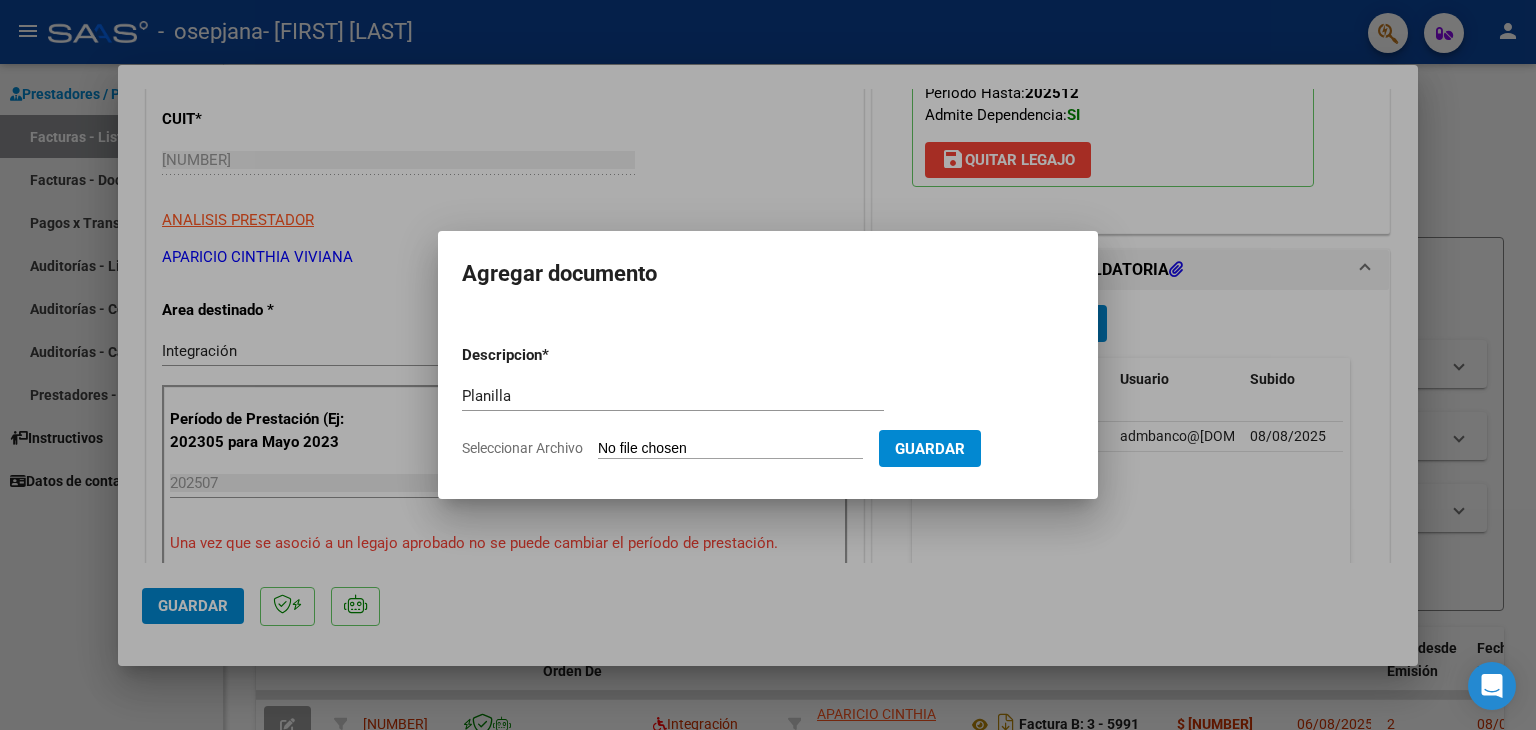 type on "C:\fakepath\aPlanilla [LAST] [LAST] Asist Jul 2025.pdf" 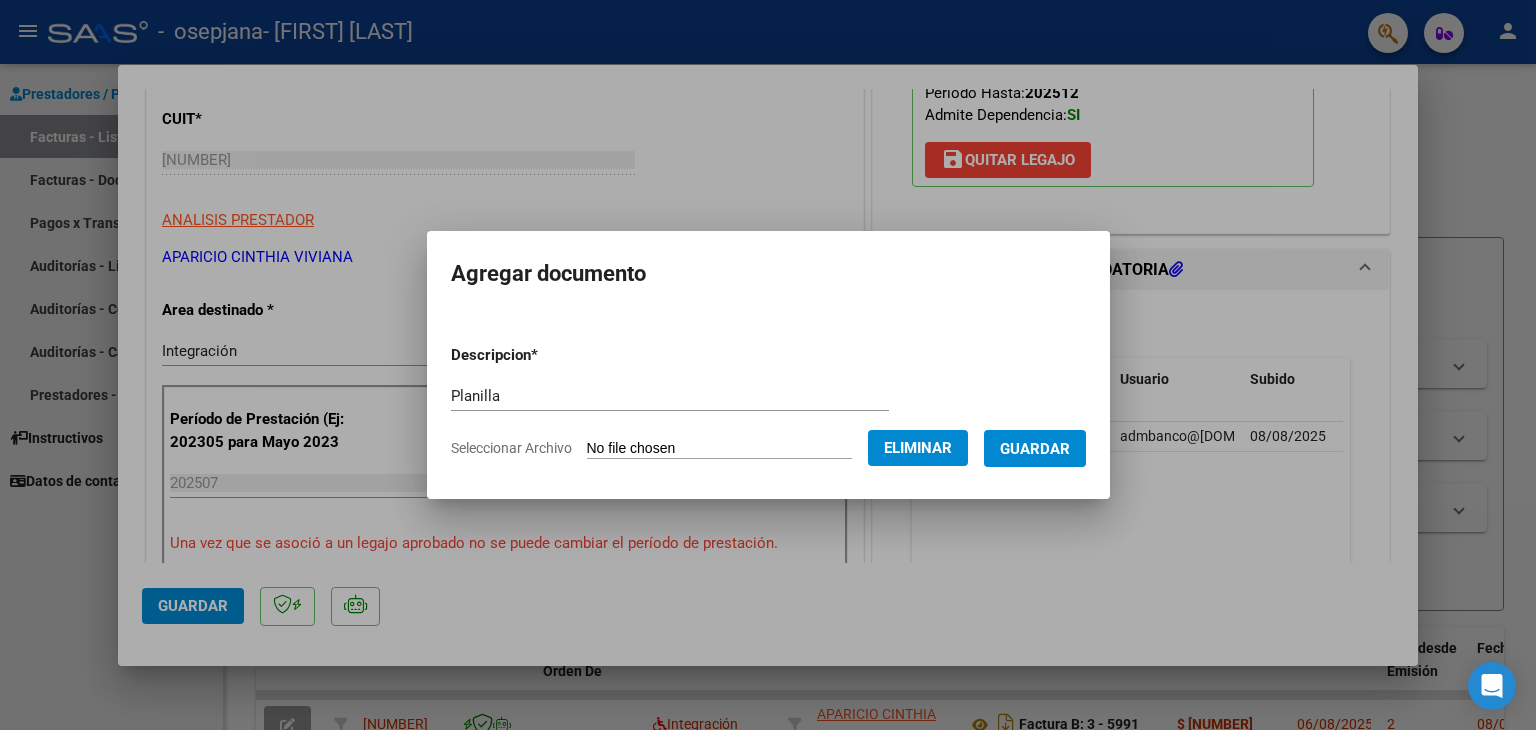 click on "Guardar" at bounding box center (1035, 449) 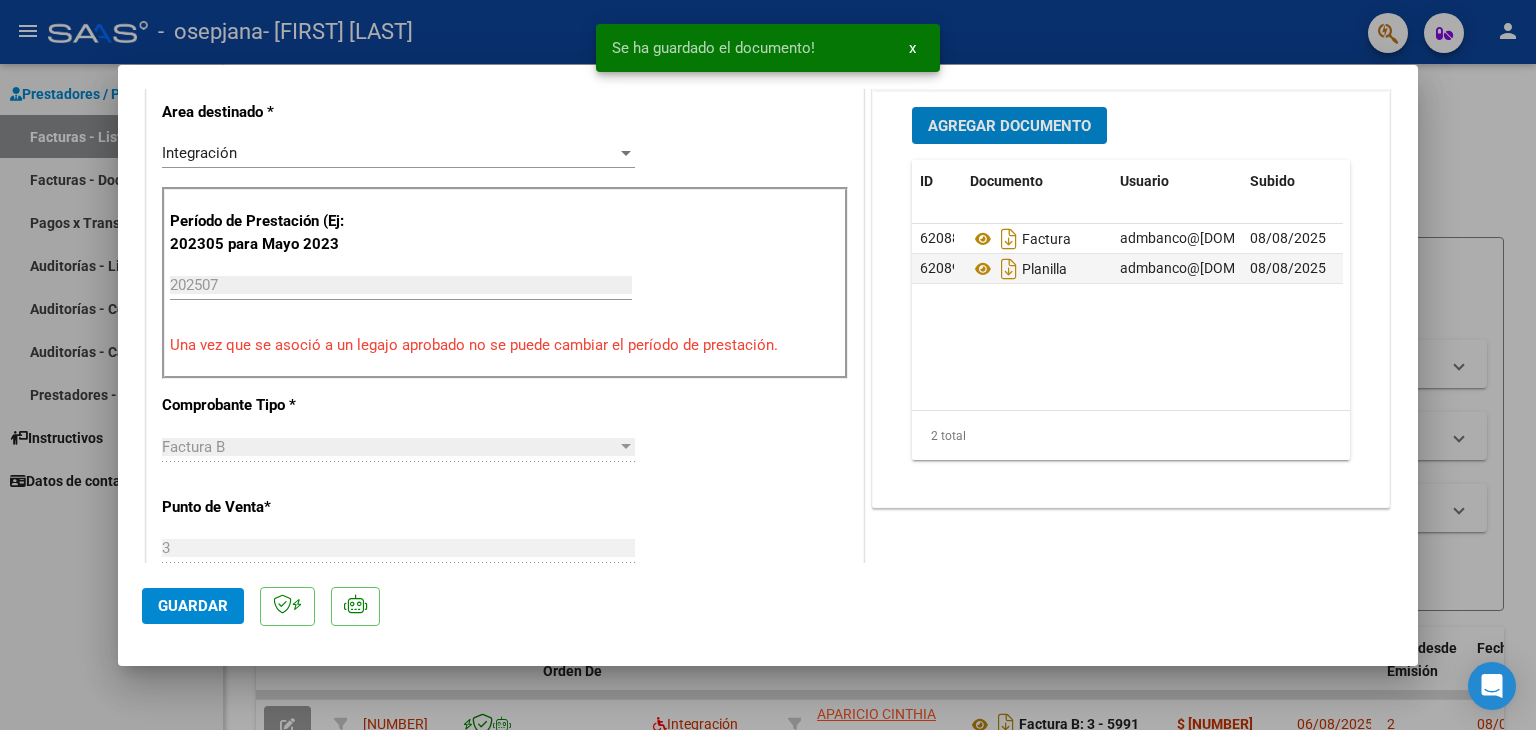 scroll, scrollTop: 500, scrollLeft: 0, axis: vertical 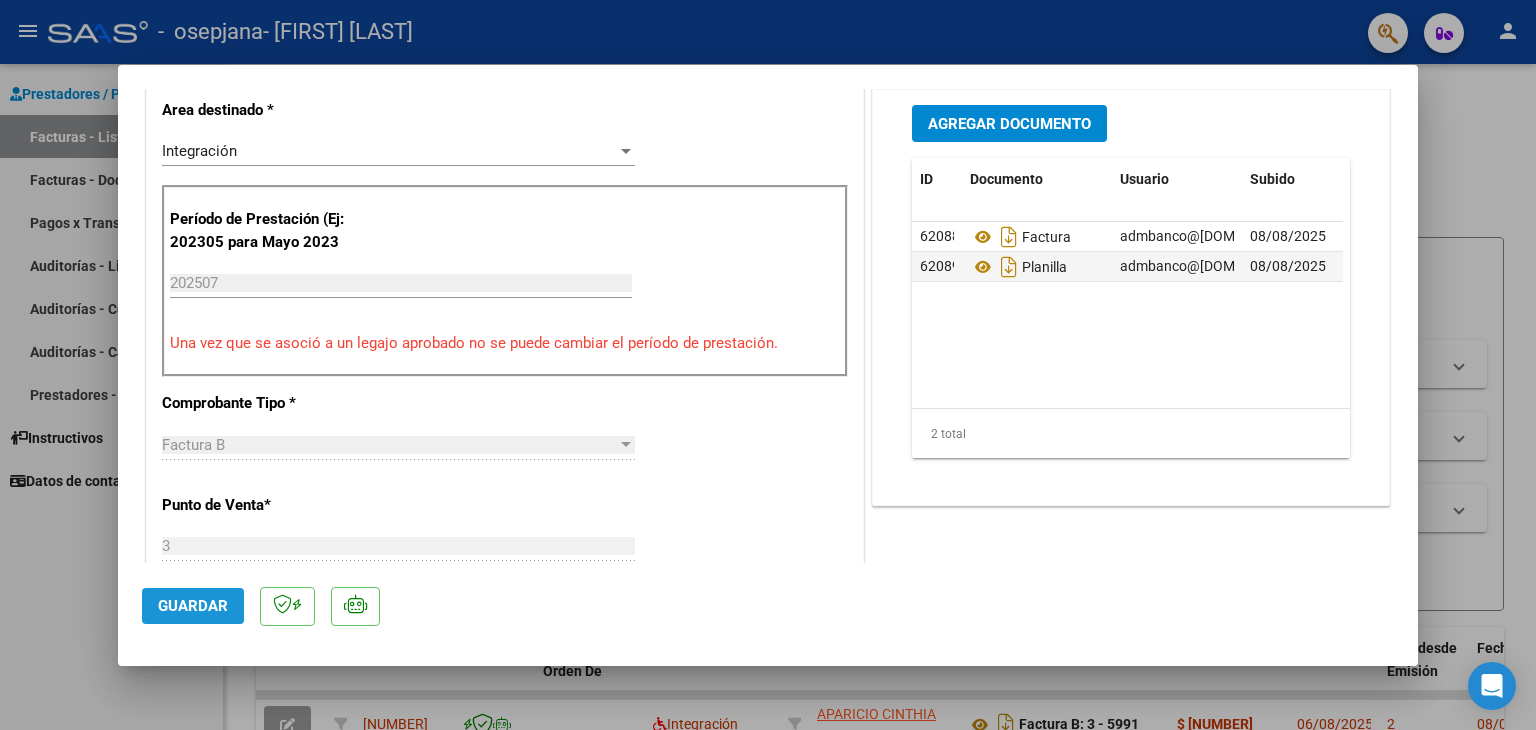 click on "Guardar" 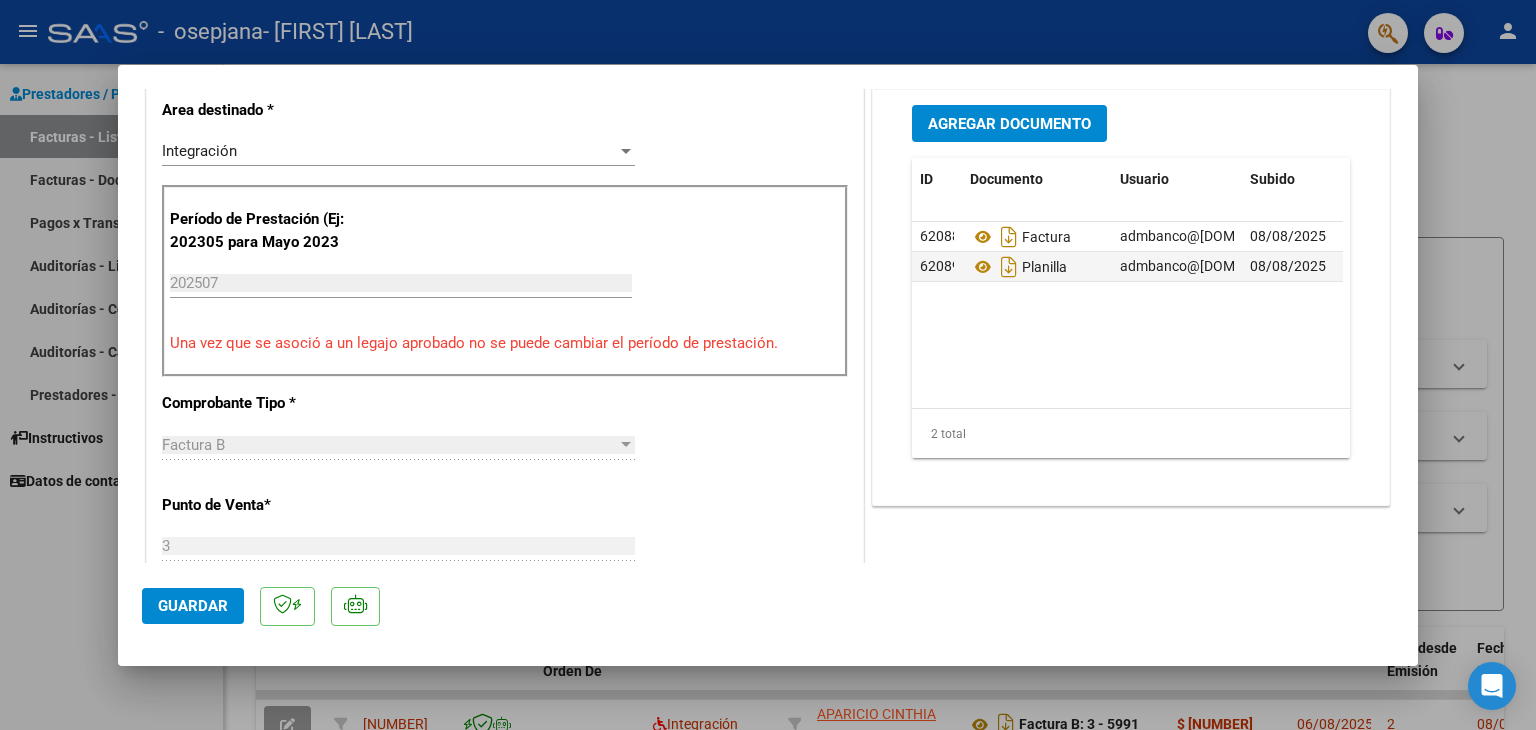 click at bounding box center [768, 365] 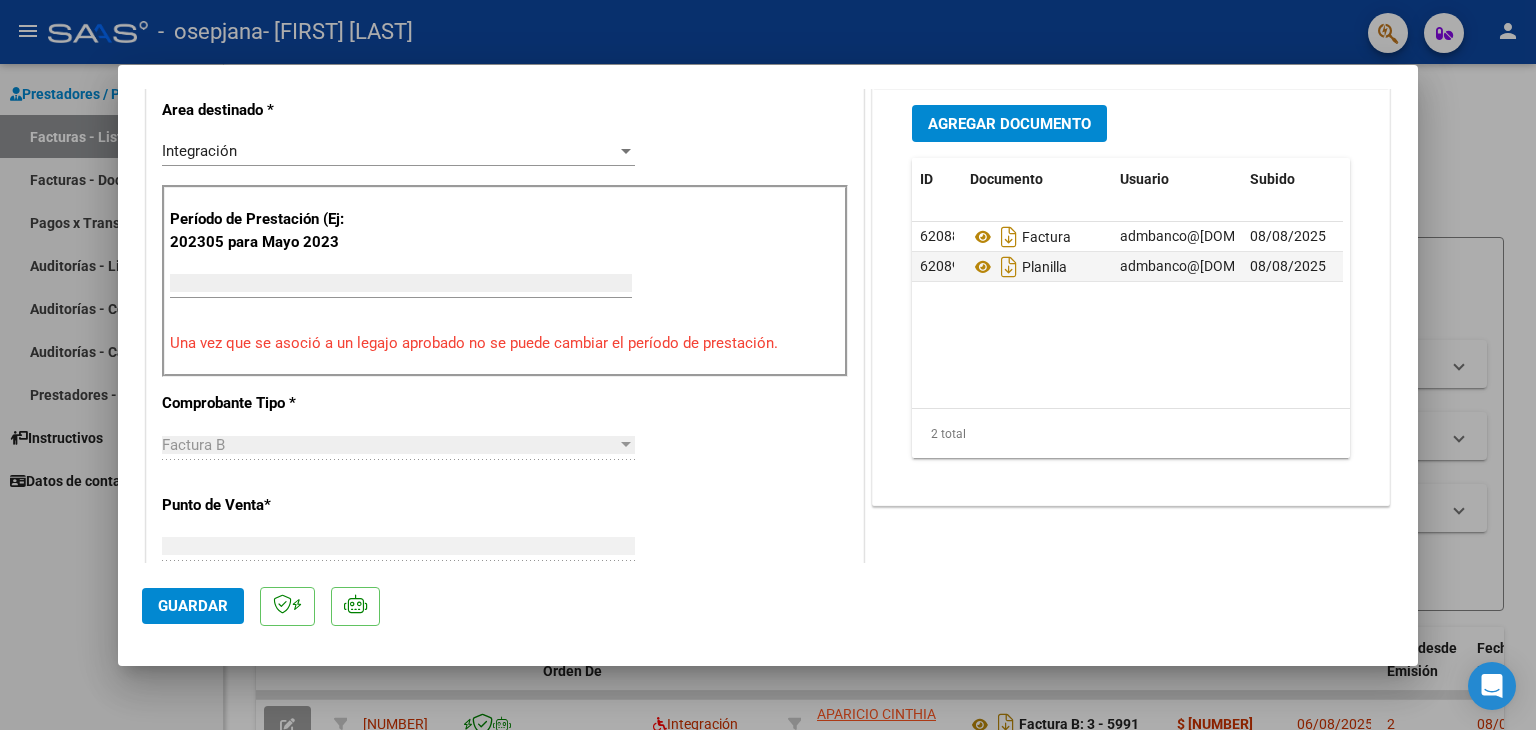 scroll, scrollTop: 0, scrollLeft: 0, axis: both 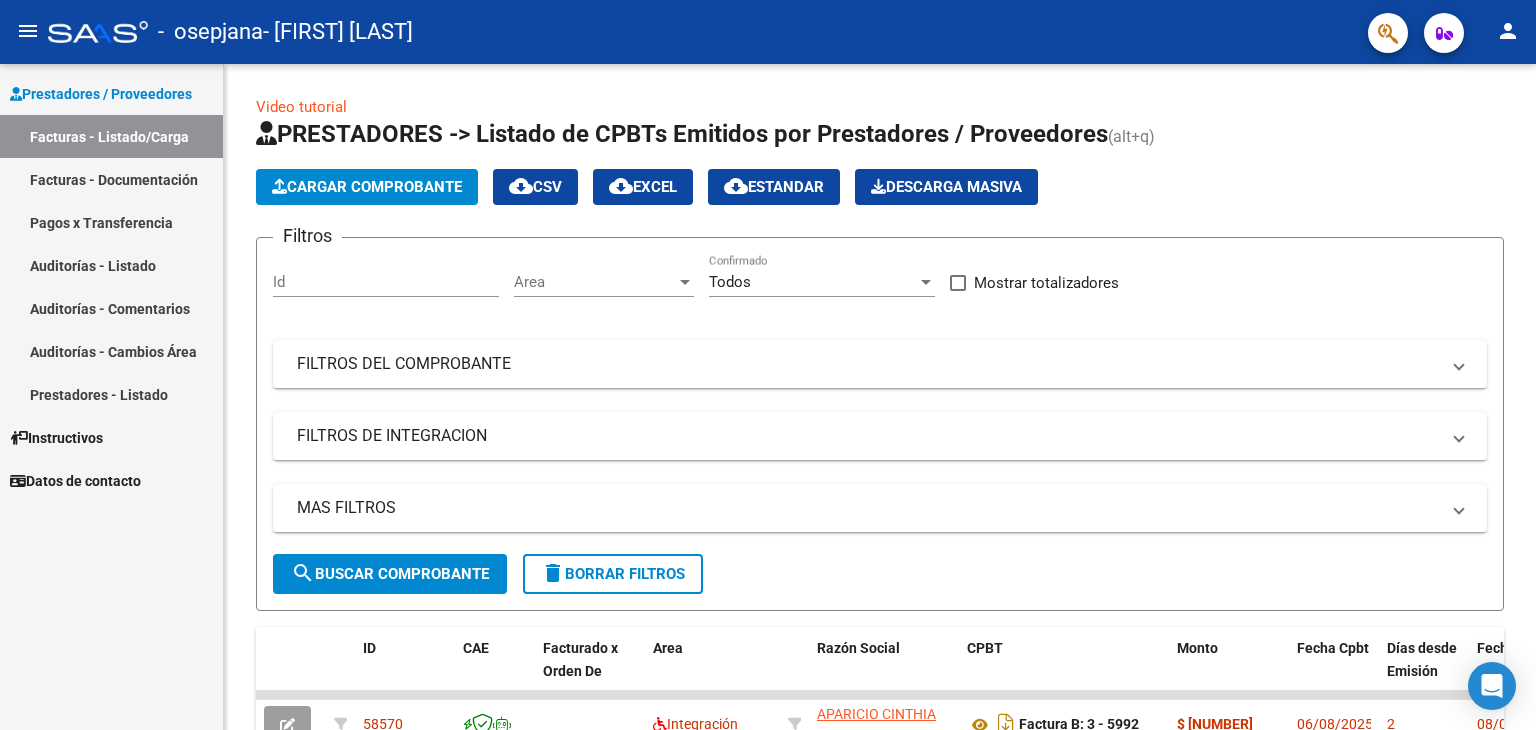 click on "person" 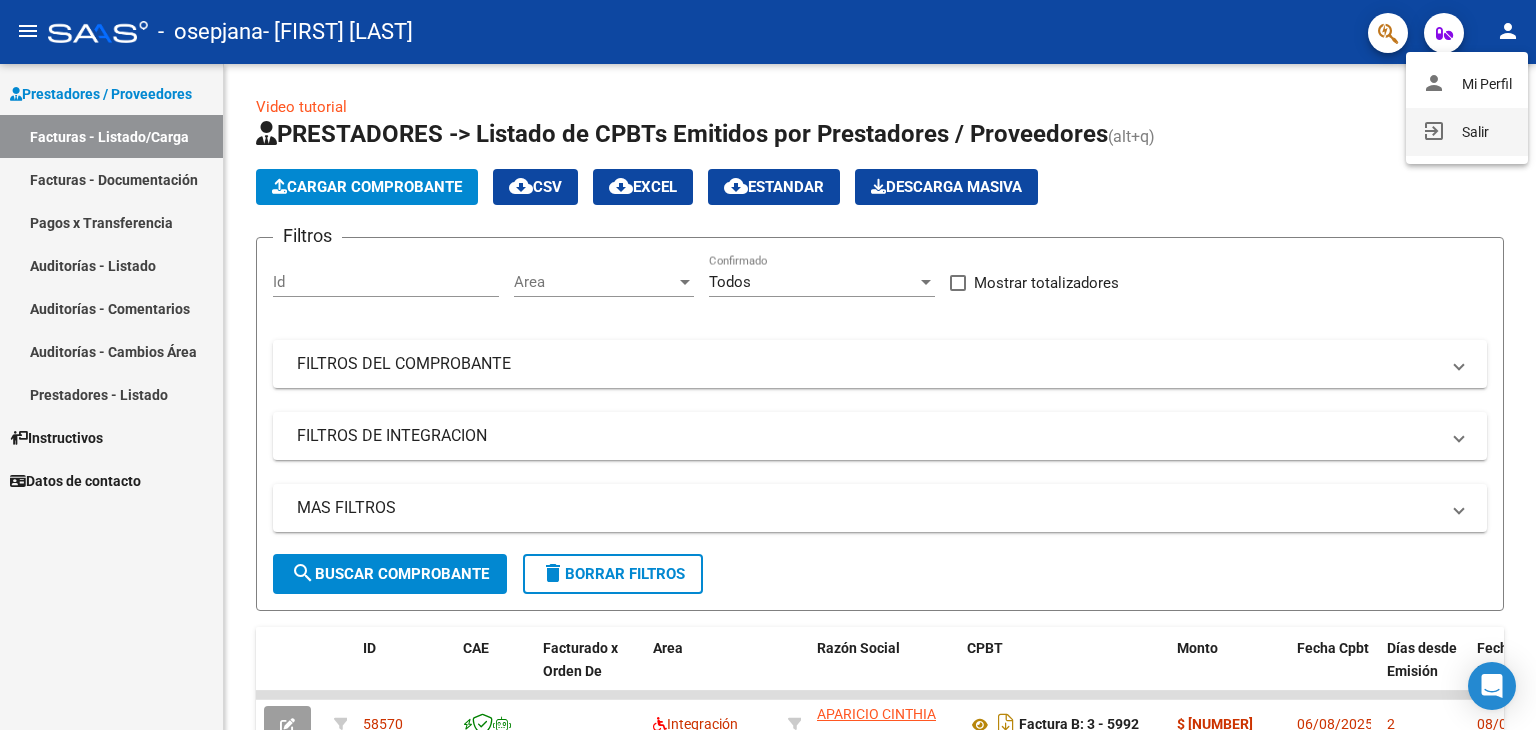click on "exit_to_app  Salir" at bounding box center [1467, 132] 